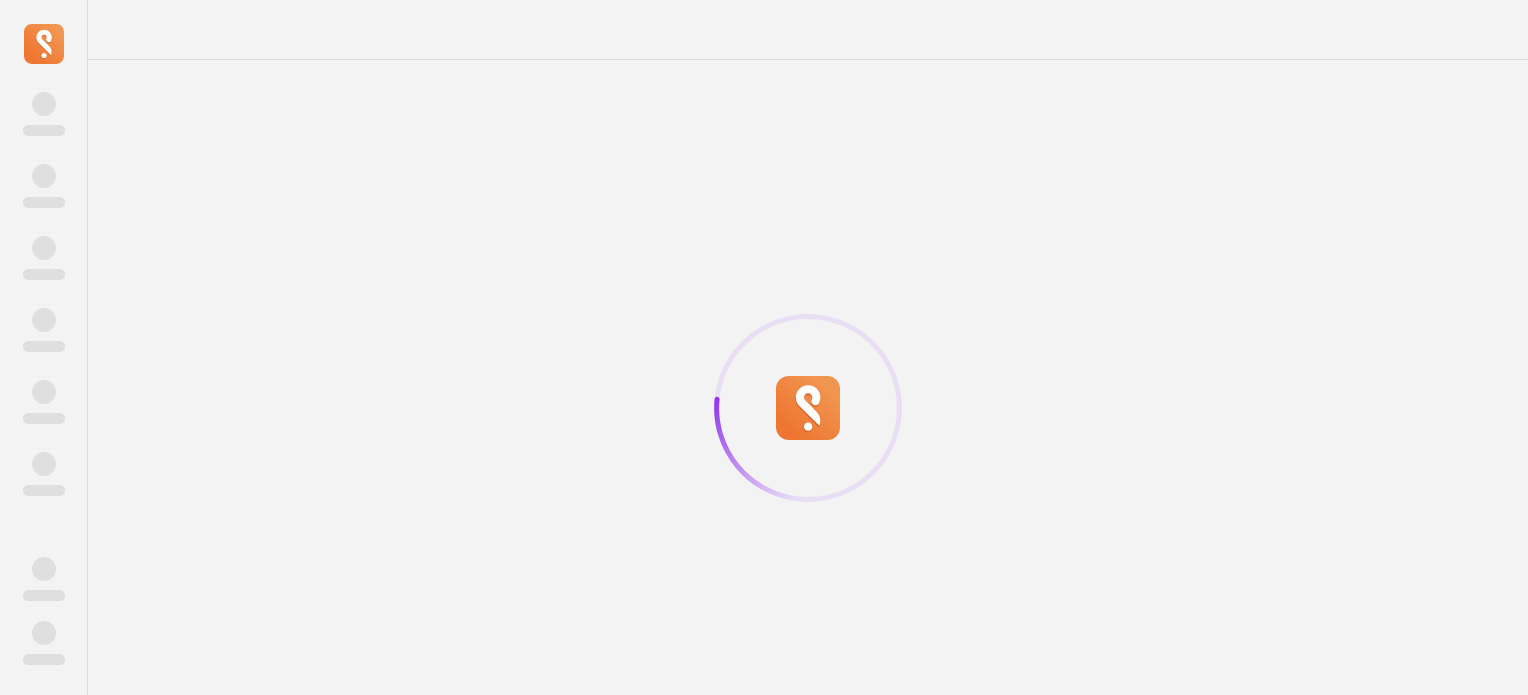 scroll, scrollTop: 0, scrollLeft: 0, axis: both 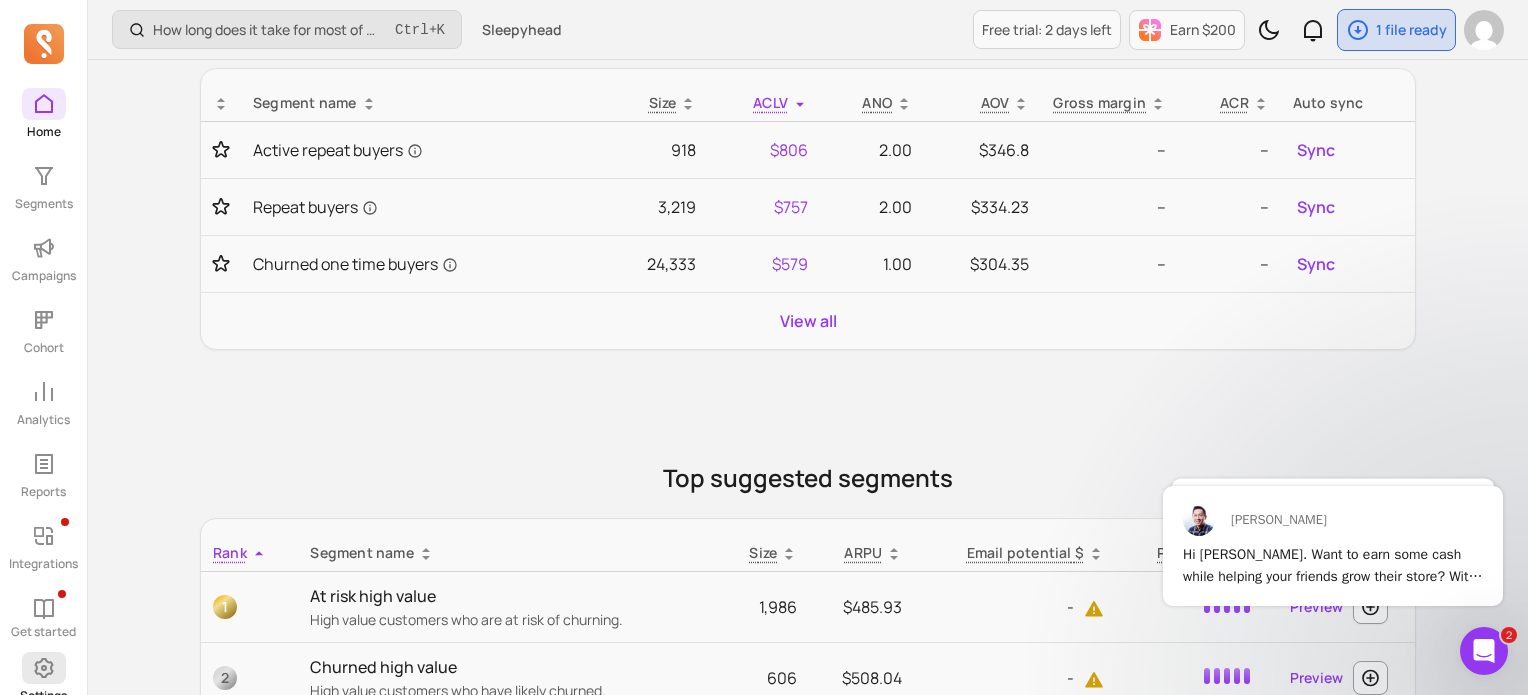 click 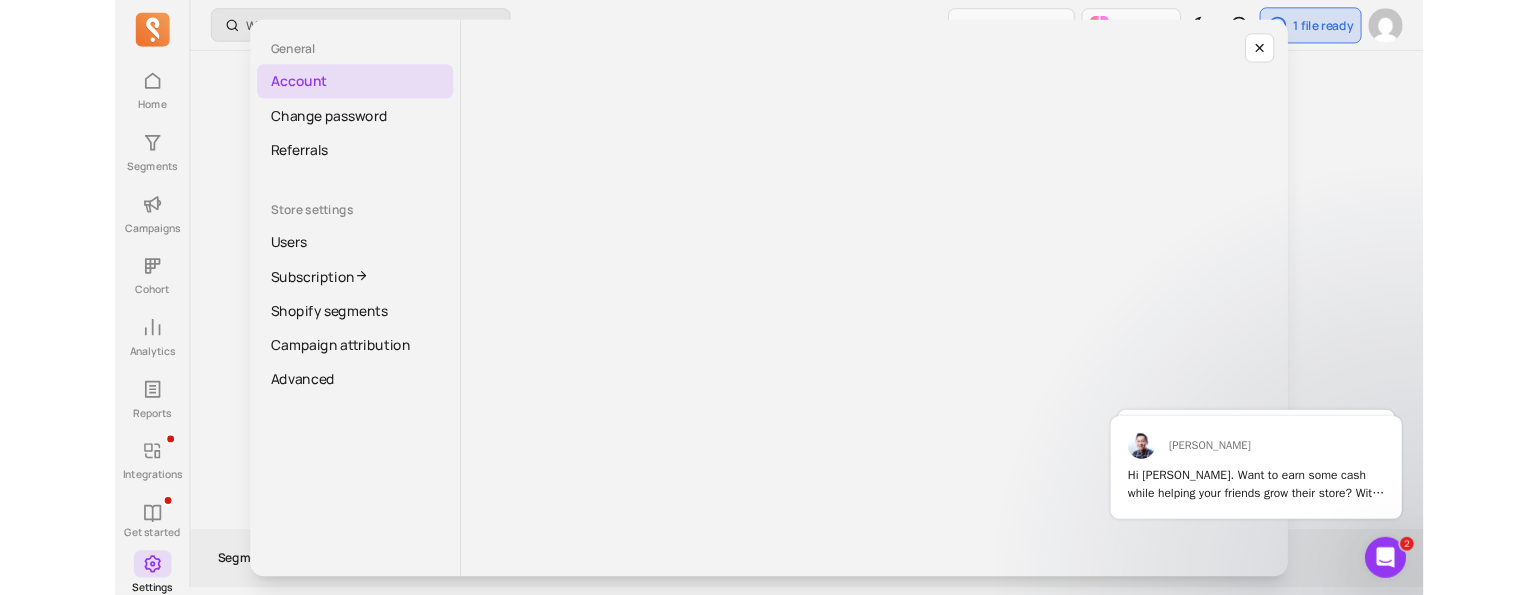 scroll, scrollTop: 0, scrollLeft: 0, axis: both 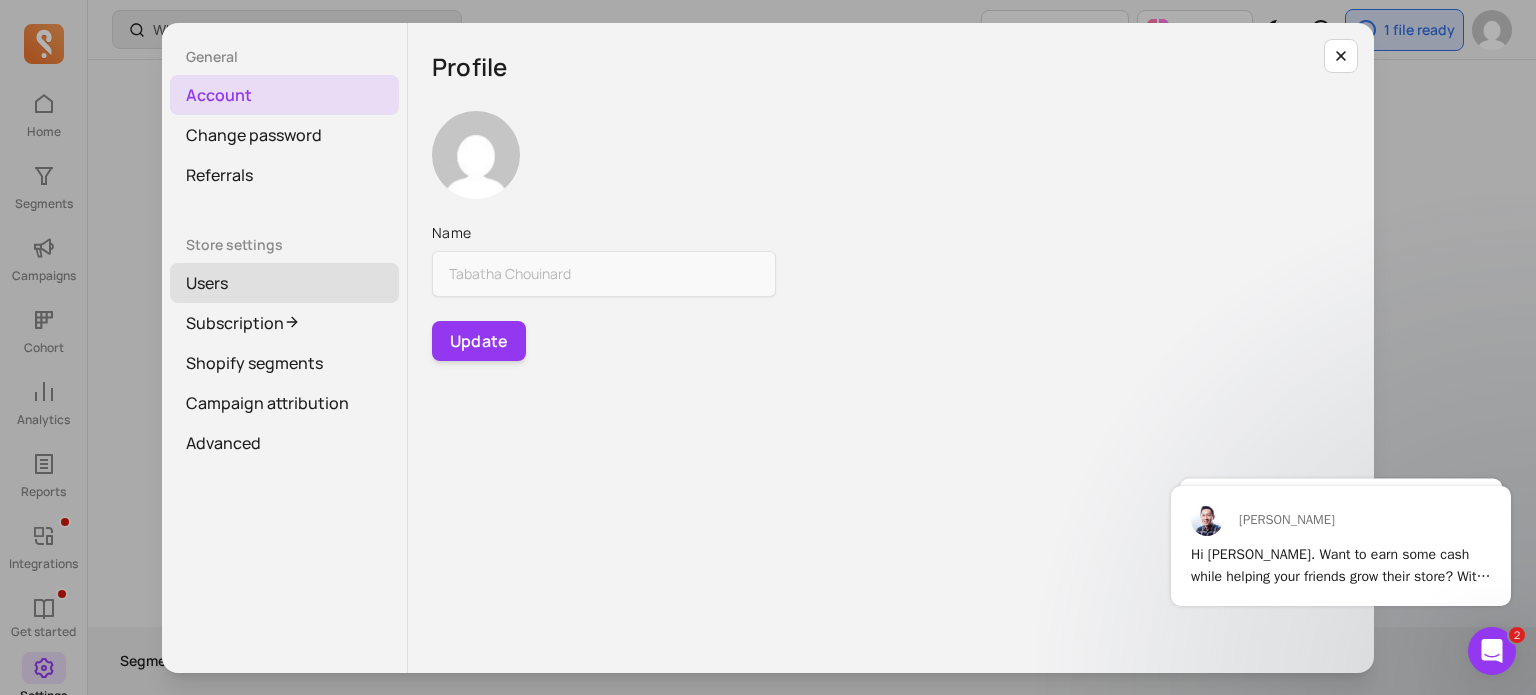 click on "Users" at bounding box center [284, 283] 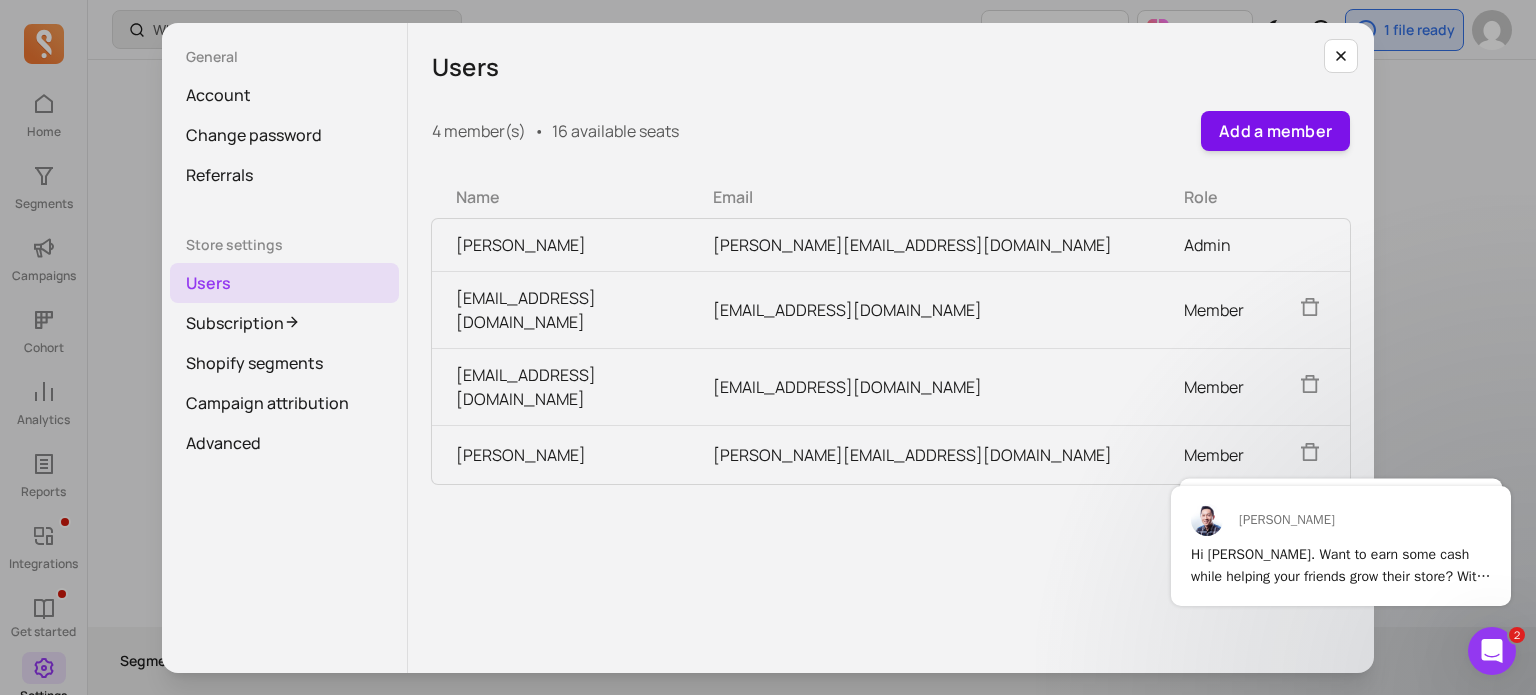 click on "Add a member" at bounding box center (1275, 131) 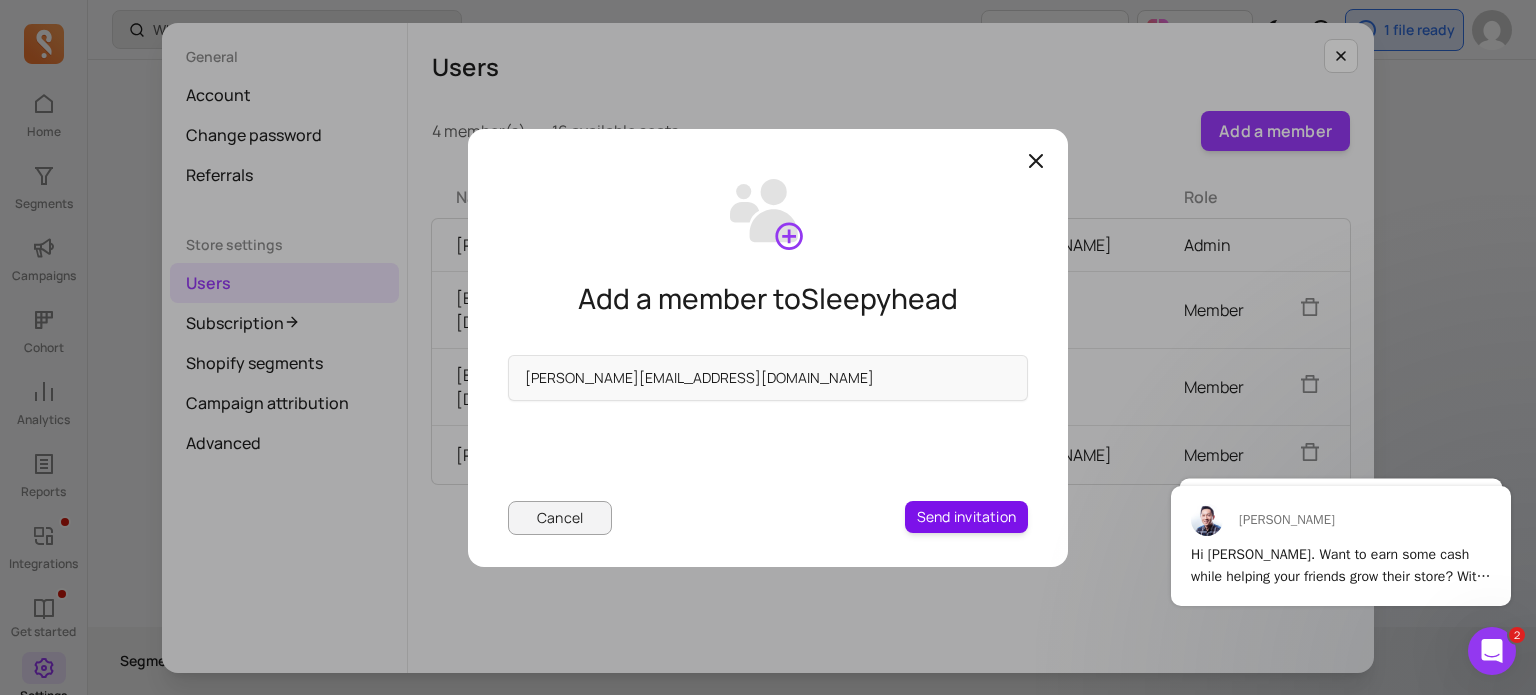 type on "[PERSON_NAME][EMAIL_ADDRESS][DOMAIN_NAME]" 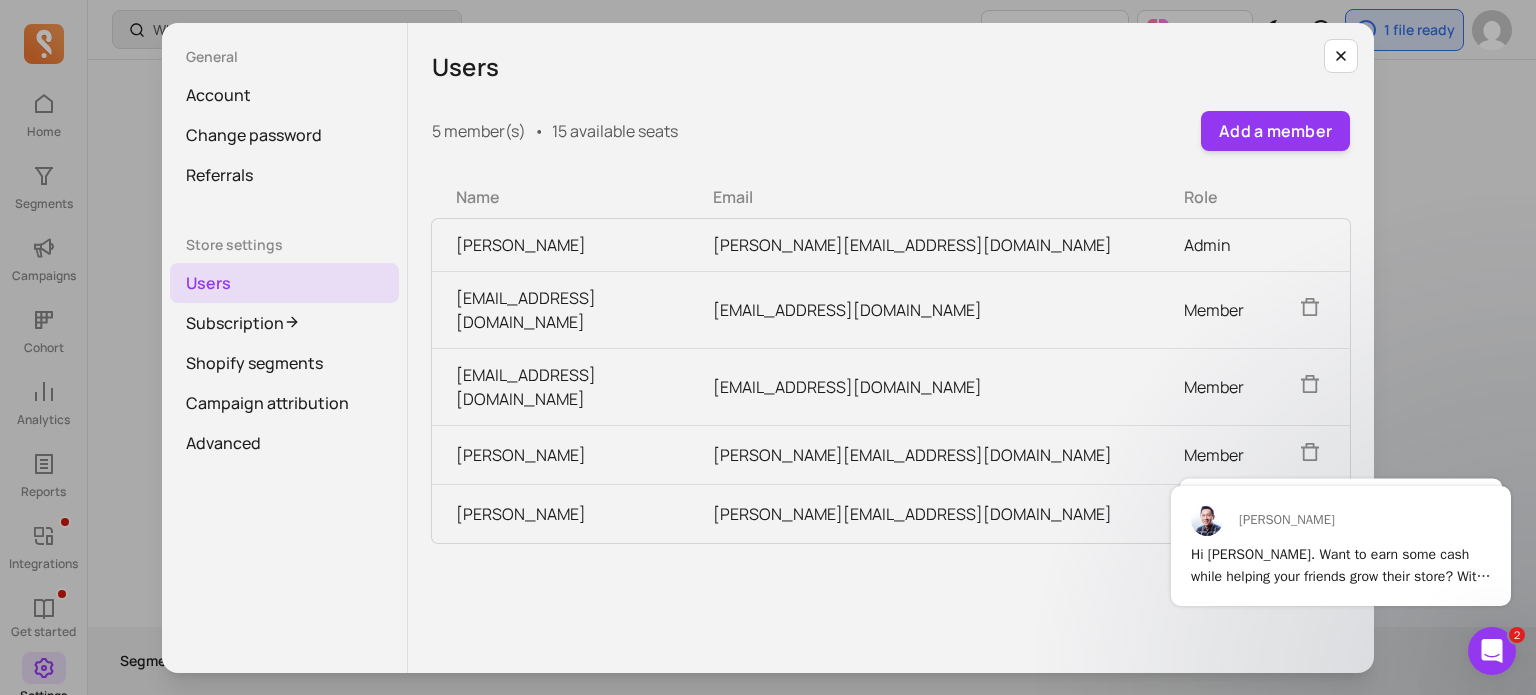 click on "Name Email Role [PERSON_NAME] [PERSON_NAME][EMAIL_ADDRESS][DOMAIN_NAME] Admin [EMAIL_ADDRESS][DOMAIN_NAME] [EMAIL_ADDRESS][DOMAIN_NAME] Member [PERSON_NAME][EMAIL_ADDRESS][DOMAIN_NAME] [PERSON_NAME][EMAIL_ADDRESS][DOMAIN_NAME] Member [PERSON_NAME] [PERSON_NAME][EMAIL_ADDRESS][DOMAIN_NAME] Member [PERSON_NAME] [PERSON_NAME][EMAIL_ADDRESS][DOMAIN_NAME] Member" at bounding box center (891, 405) 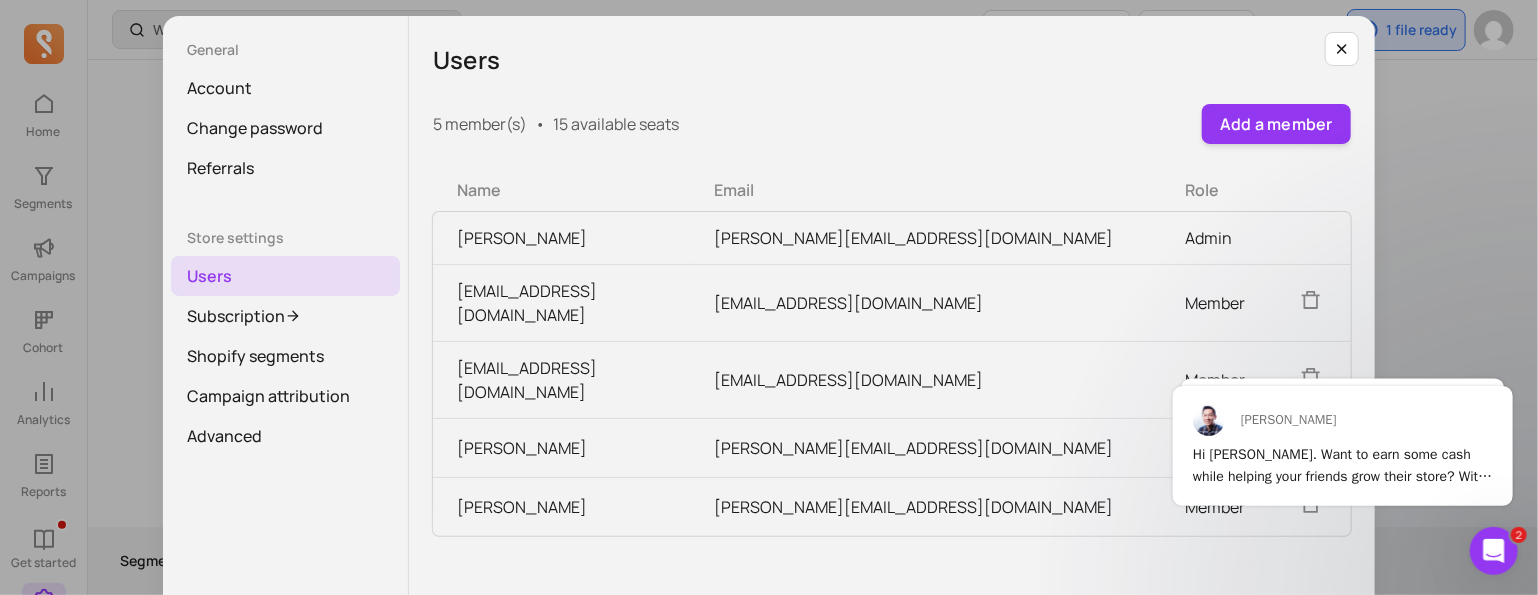 click on "Name Email Role [PERSON_NAME] [PERSON_NAME][EMAIL_ADDRESS][DOMAIN_NAME] Admin [EMAIL_ADDRESS][DOMAIN_NAME] [EMAIL_ADDRESS][DOMAIN_NAME] Member [PERSON_NAME][EMAIL_ADDRESS][DOMAIN_NAME] [PERSON_NAME][EMAIL_ADDRESS][DOMAIN_NAME] Member [PERSON_NAME] [PERSON_NAME][EMAIL_ADDRESS][DOMAIN_NAME] Member [PERSON_NAME] [PERSON_NAME][EMAIL_ADDRESS][DOMAIN_NAME] Member" at bounding box center [892, 398] 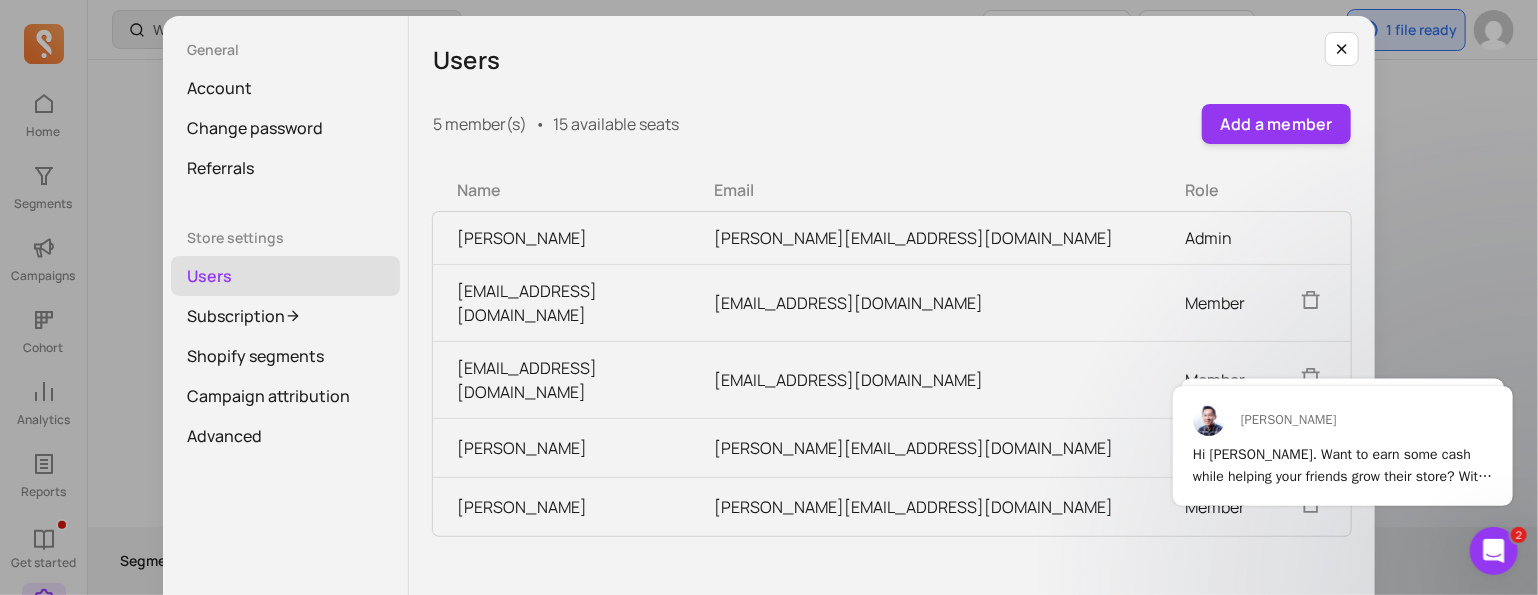click on "Users" at bounding box center (285, 276) 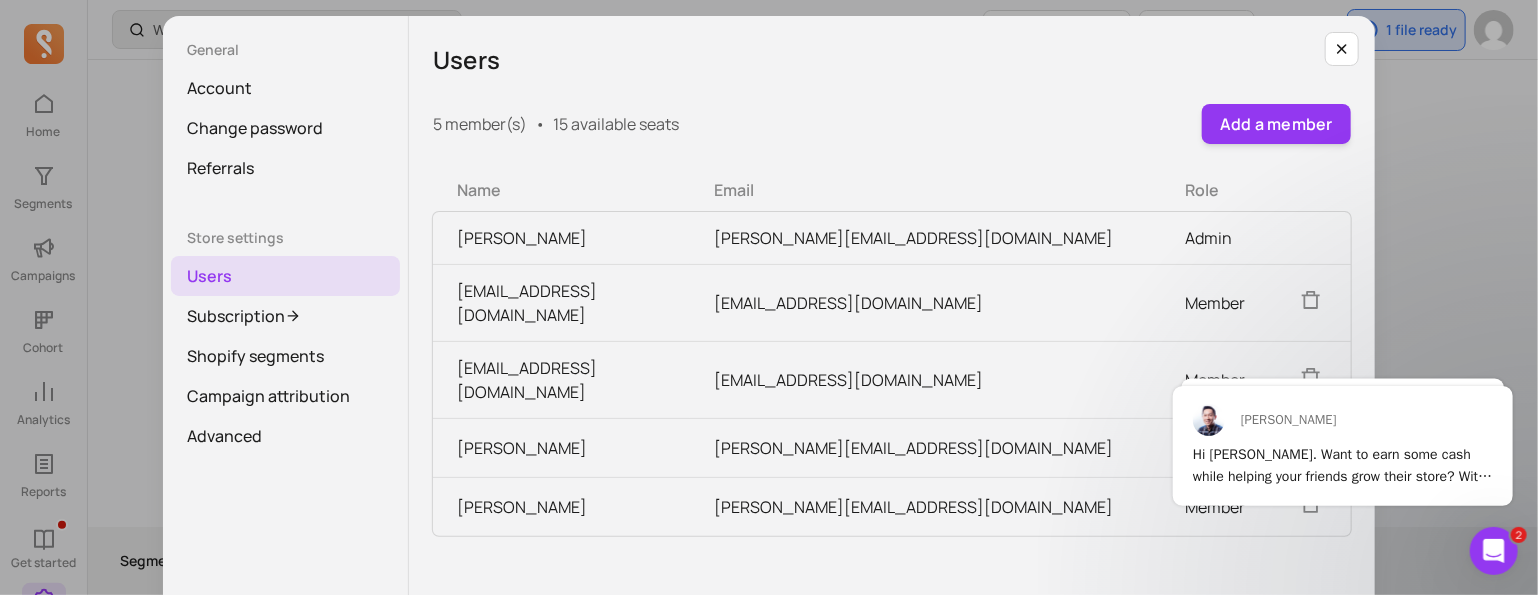 click on "[PERSON_NAME]" at bounding box center [561, 448] 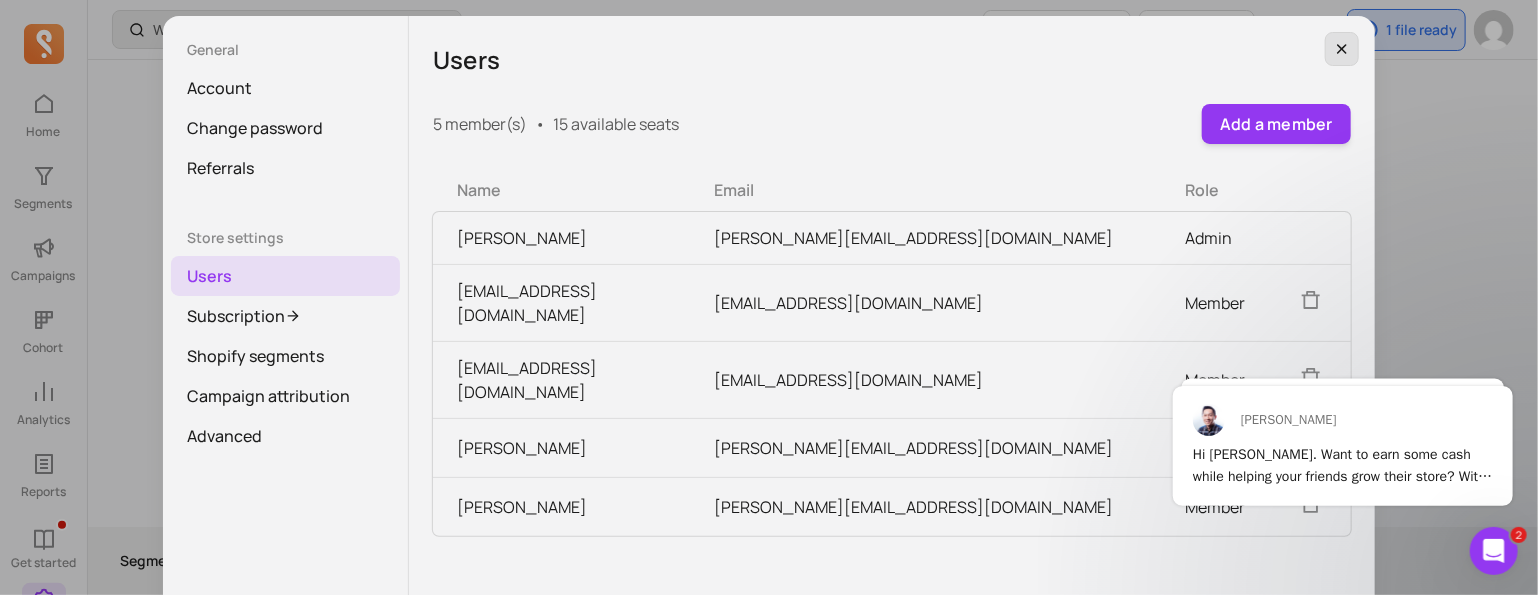 click at bounding box center (1342, 49) 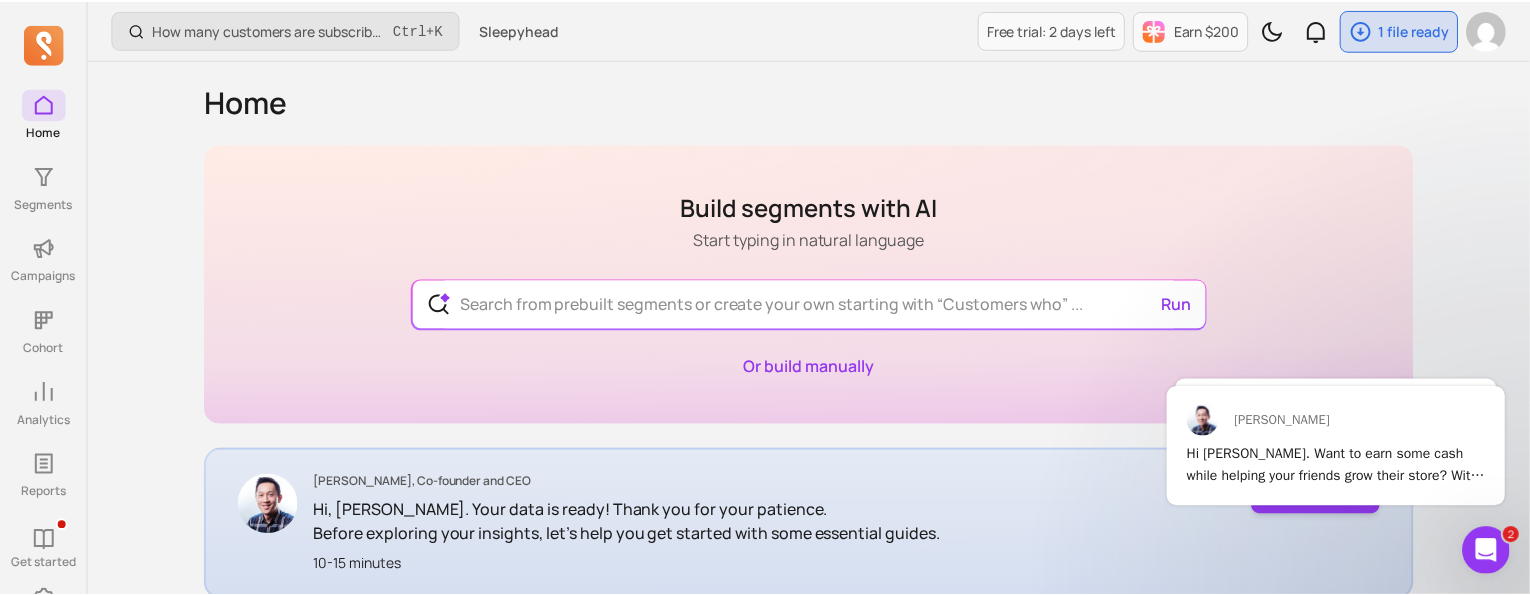 scroll, scrollTop: 700, scrollLeft: 0, axis: vertical 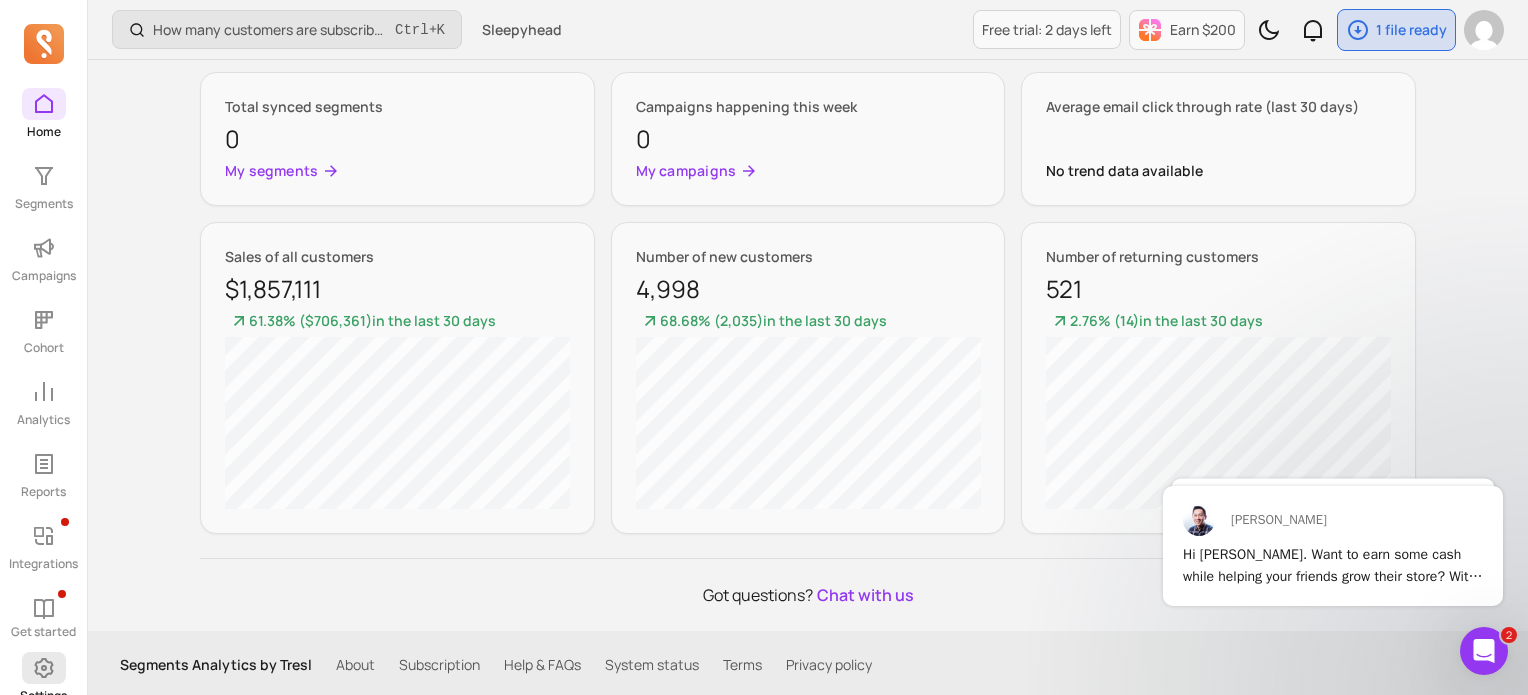 click 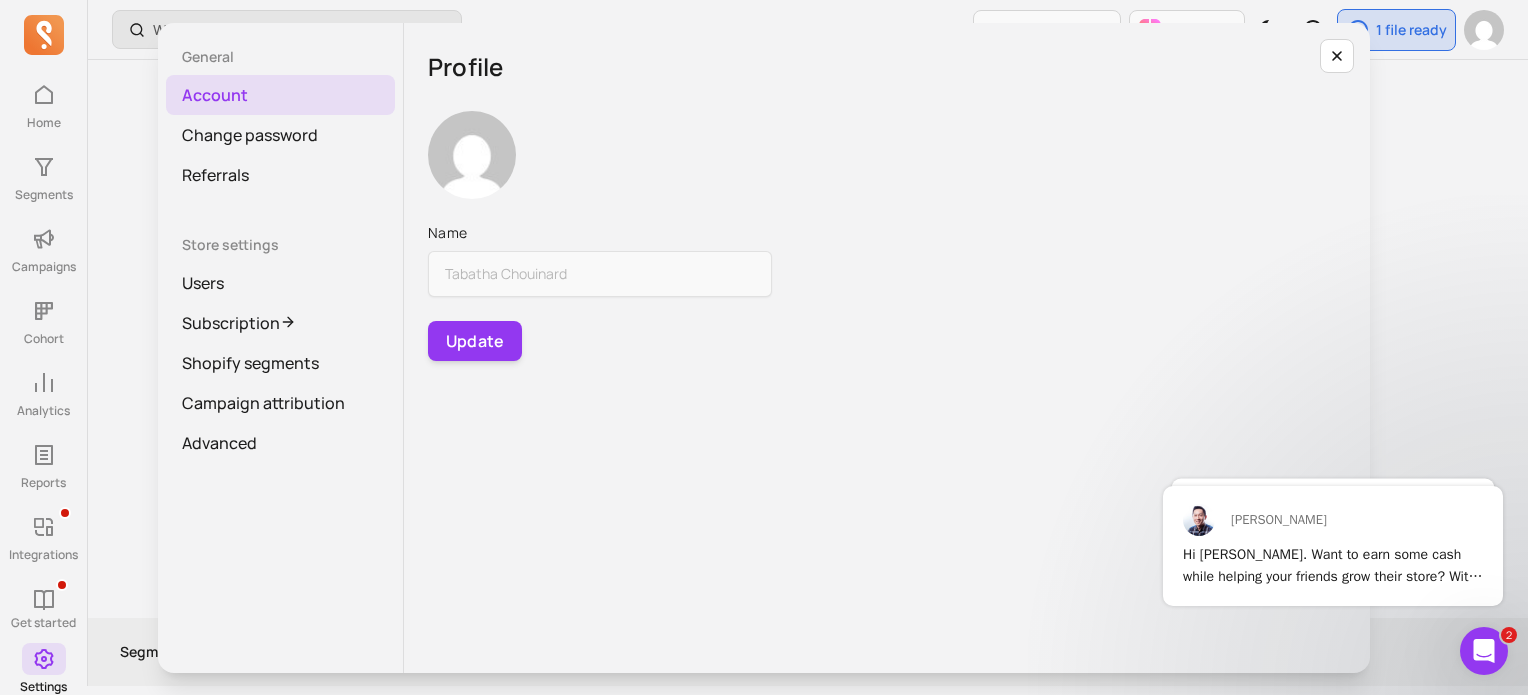 scroll, scrollTop: 0, scrollLeft: 0, axis: both 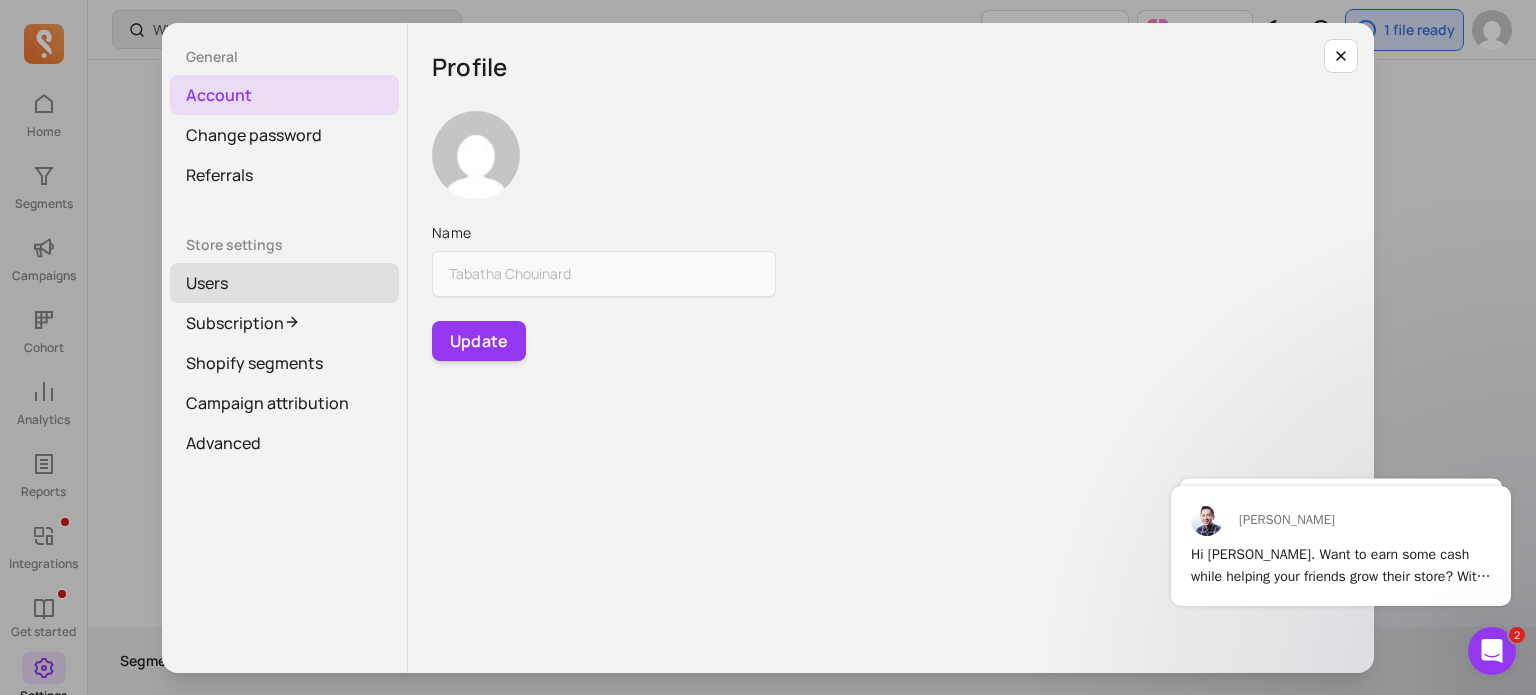 click on "Users" at bounding box center (284, 283) 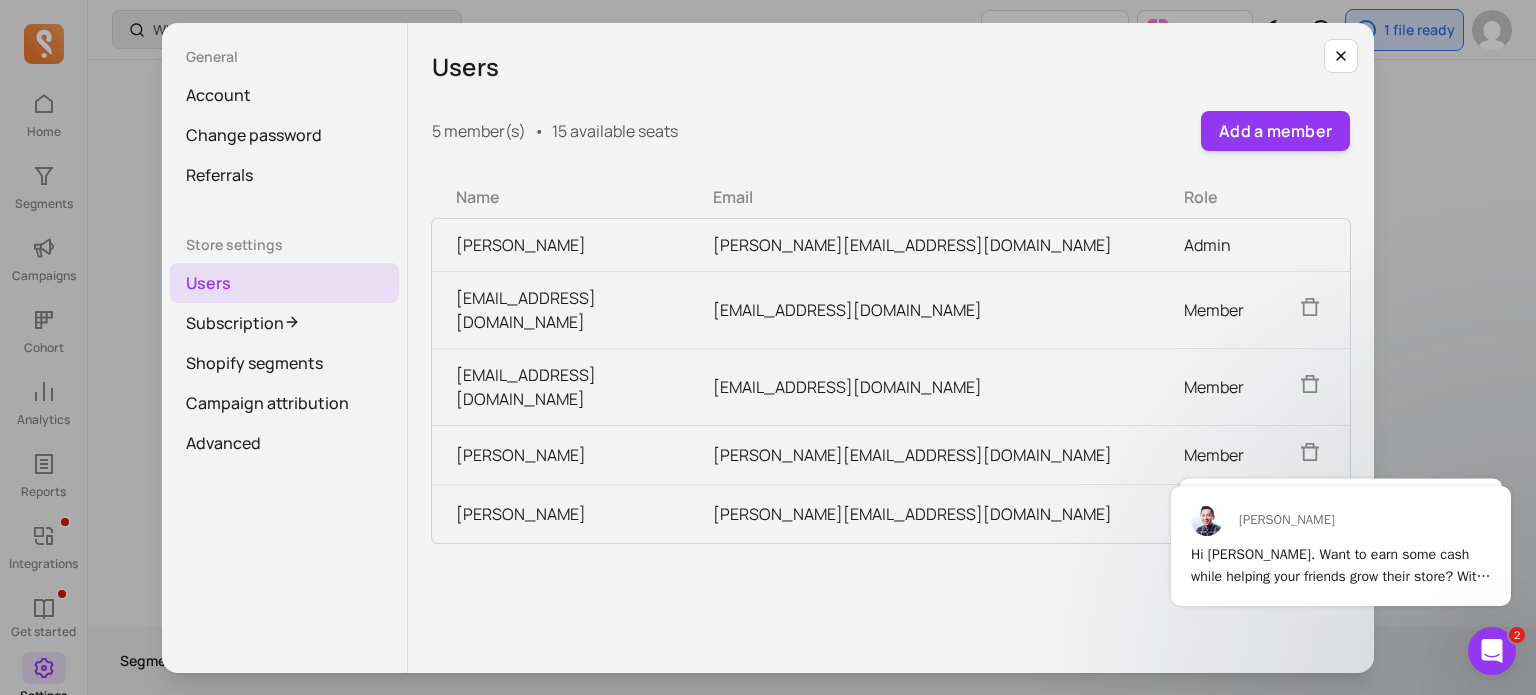click on "[PERSON_NAME]" at bounding box center (560, 513) 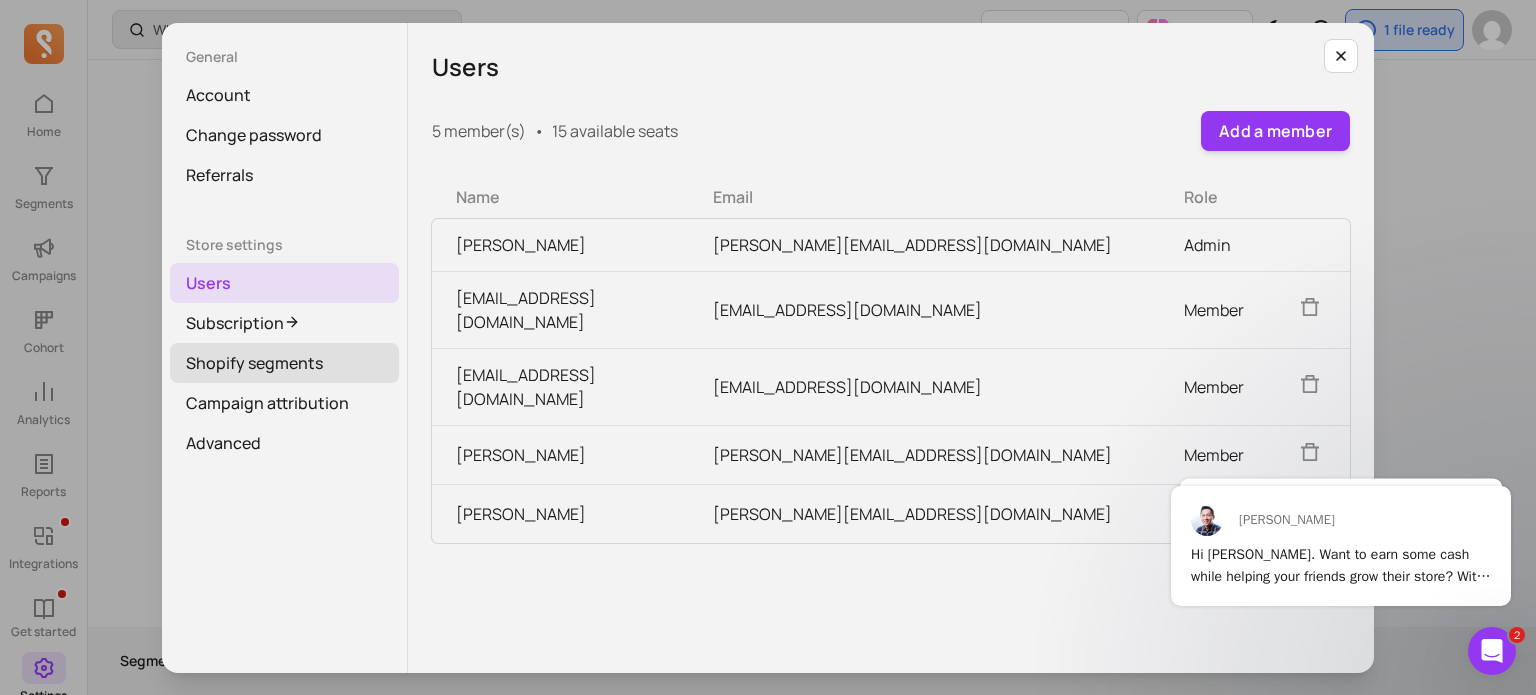 click on "Shopify segments" at bounding box center (284, 363) 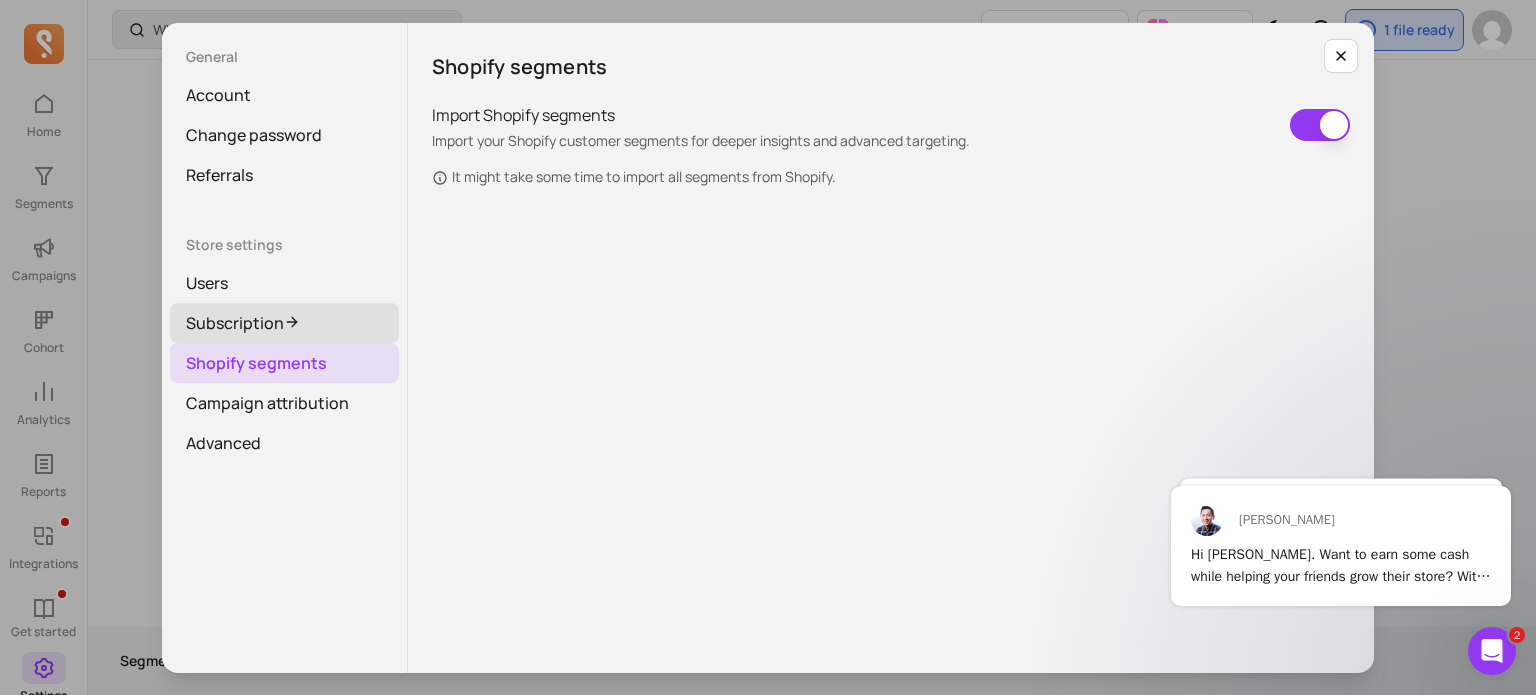 click on "Subscription" at bounding box center (284, 323) 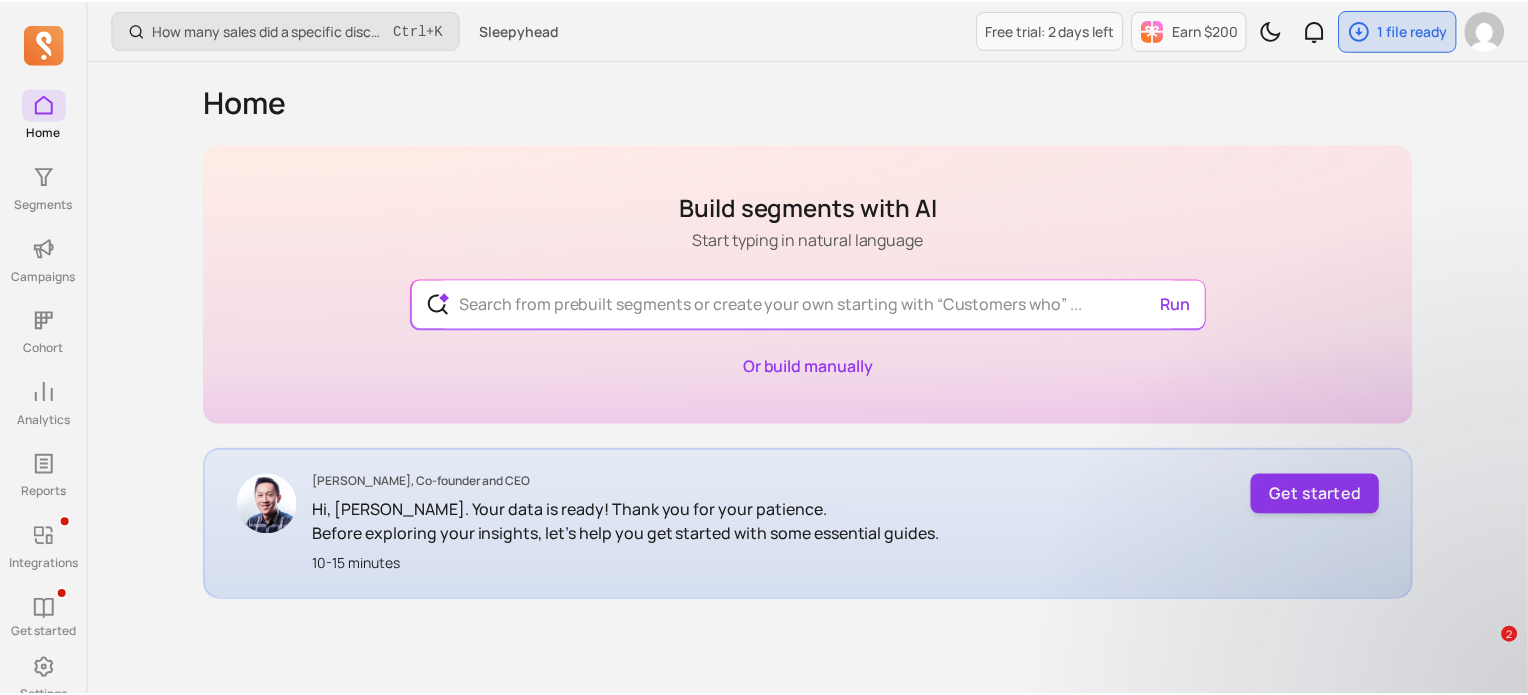 scroll, scrollTop: 0, scrollLeft: 0, axis: both 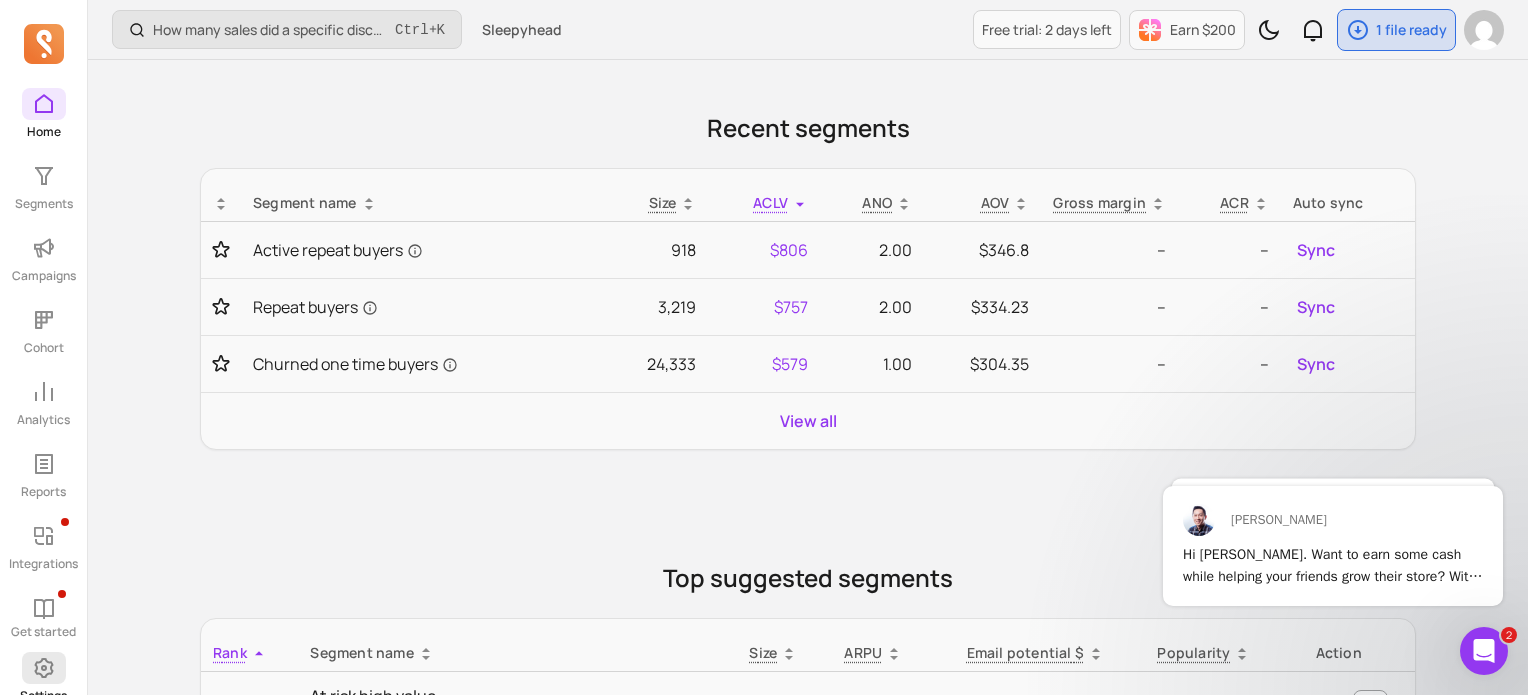 click 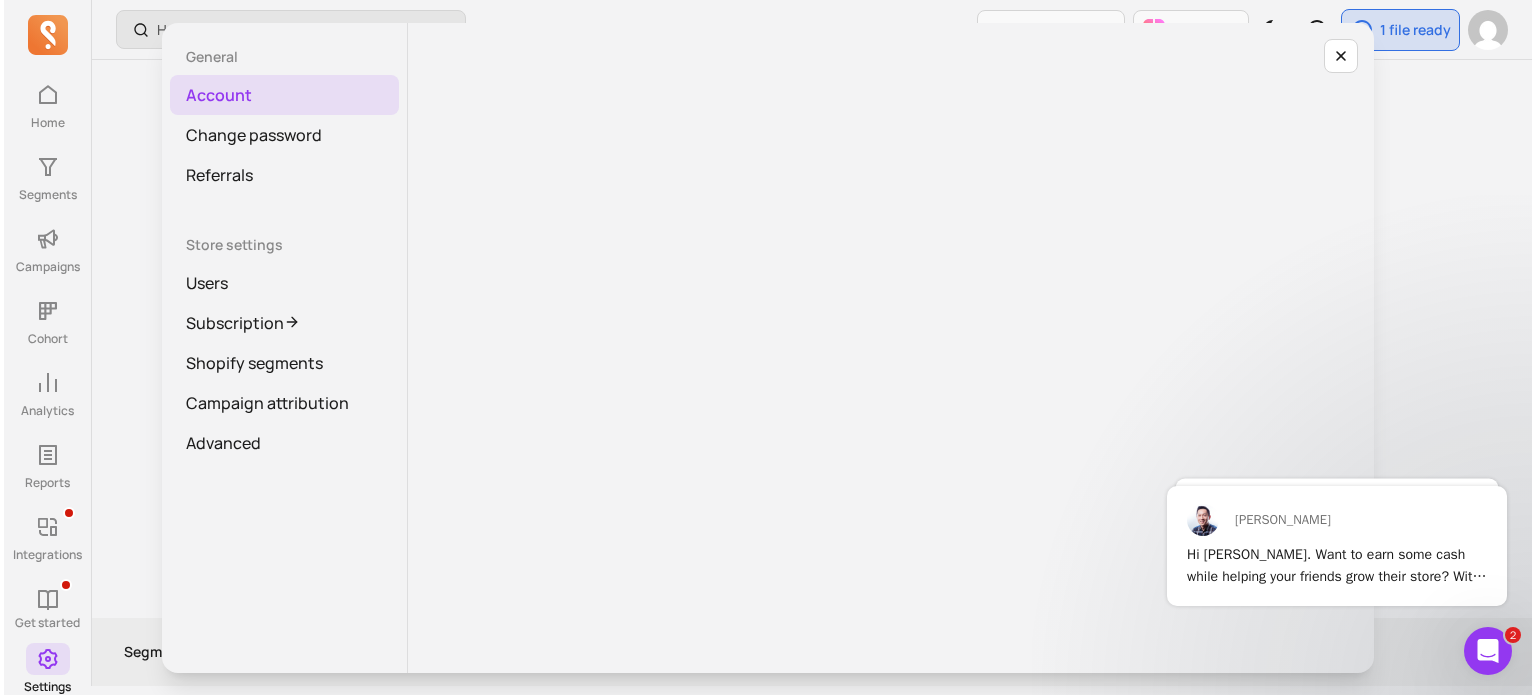 scroll, scrollTop: 0, scrollLeft: 0, axis: both 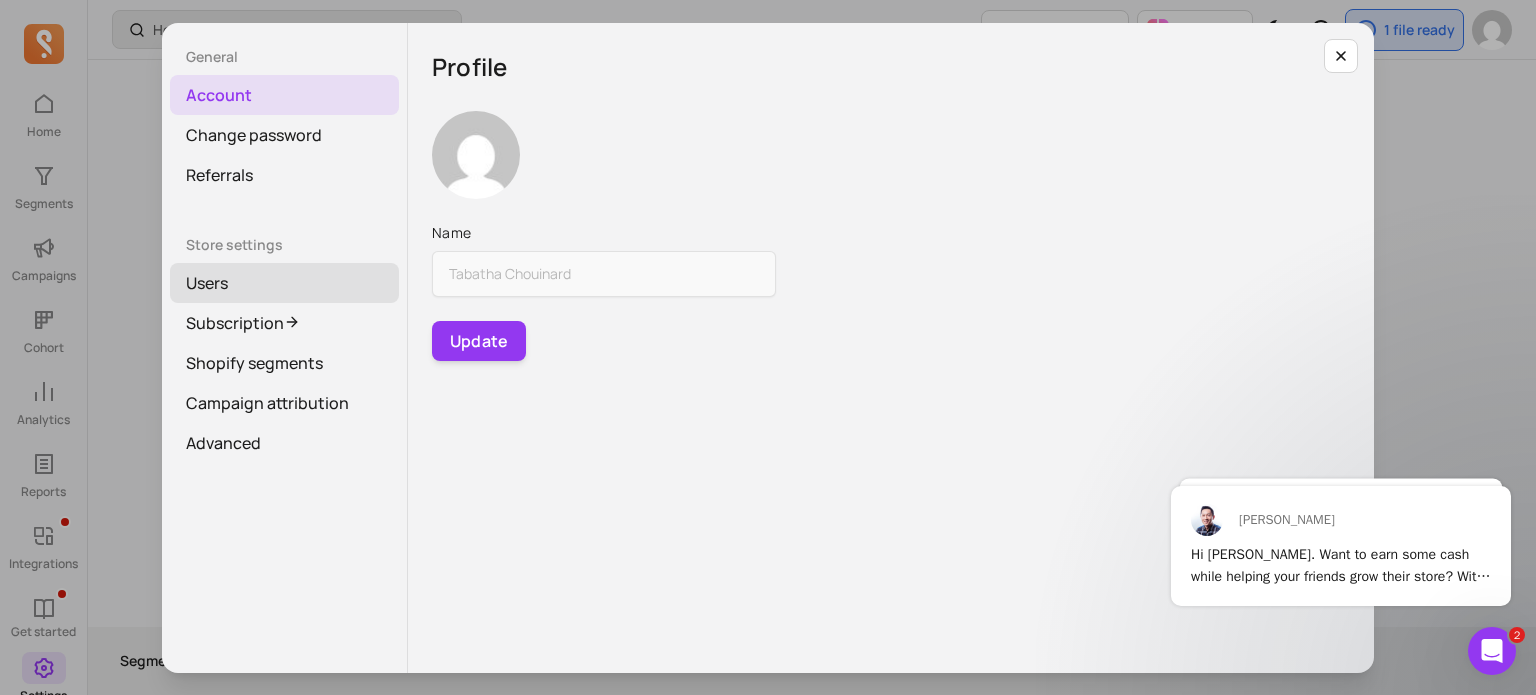 click on "Users" at bounding box center [284, 283] 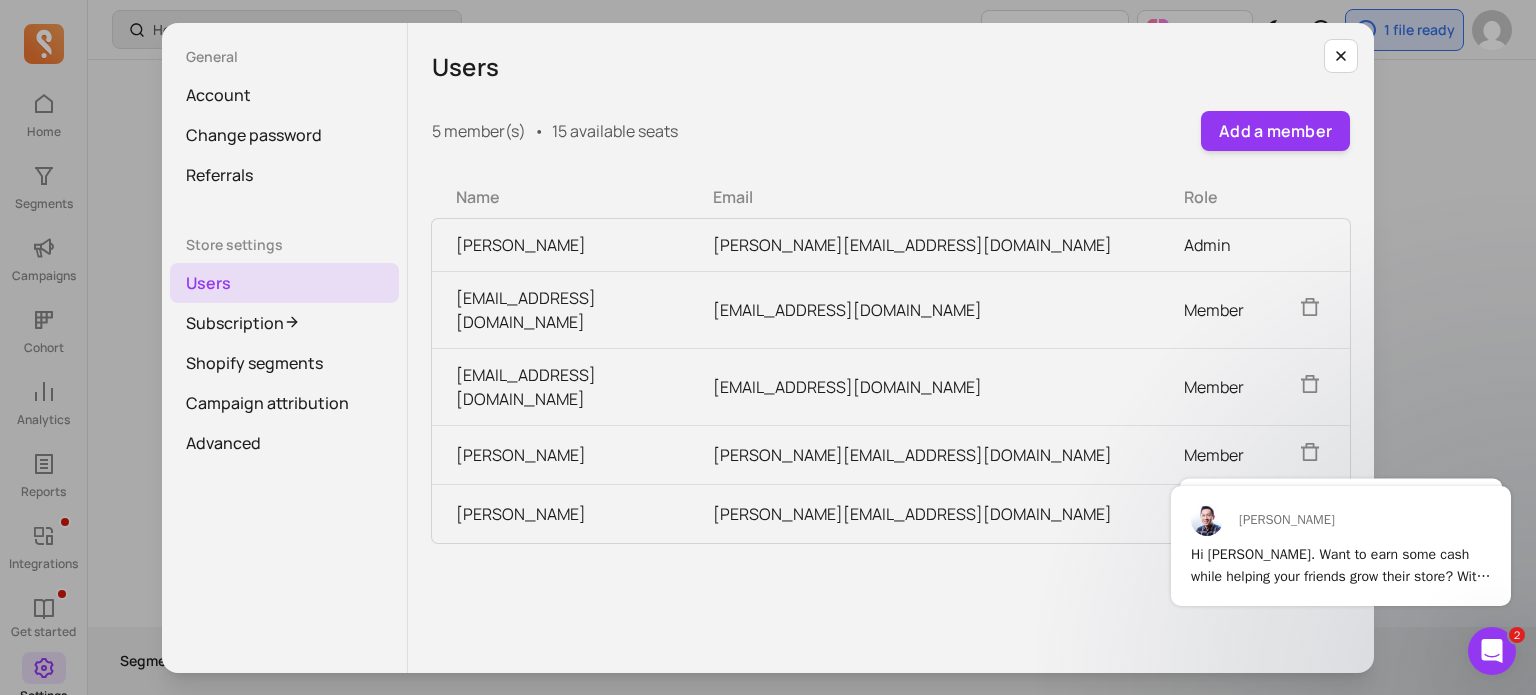 click on "[PERSON_NAME]" at bounding box center [560, 454] 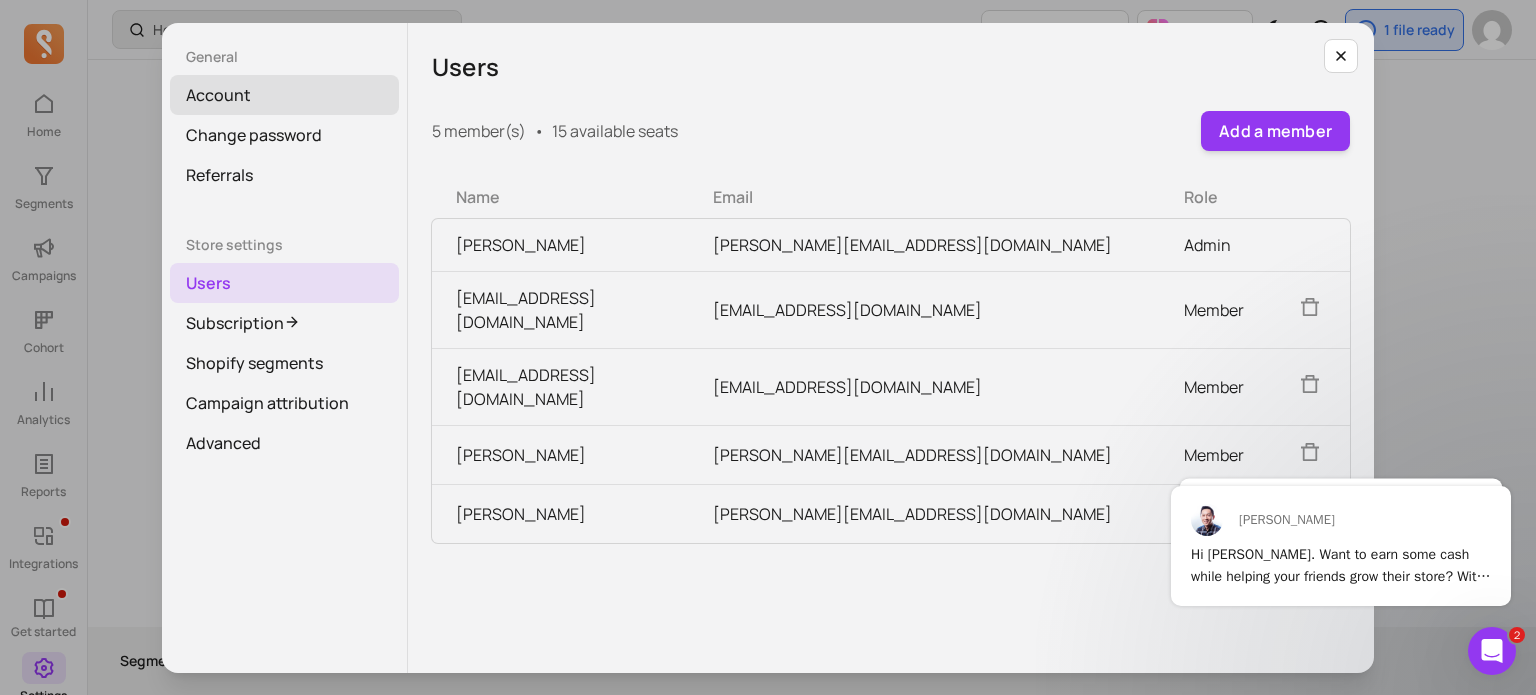 click on "Account" at bounding box center [284, 95] 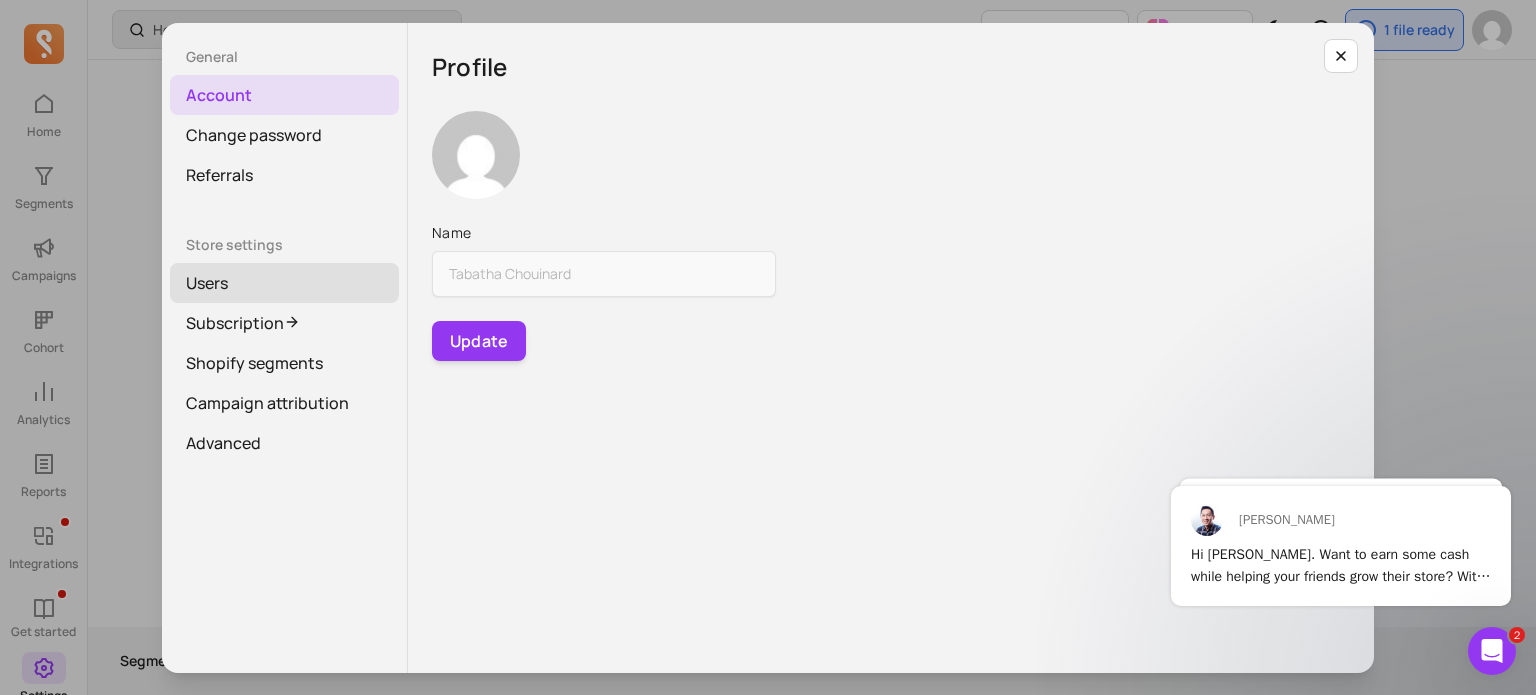 click on "Users" at bounding box center (284, 283) 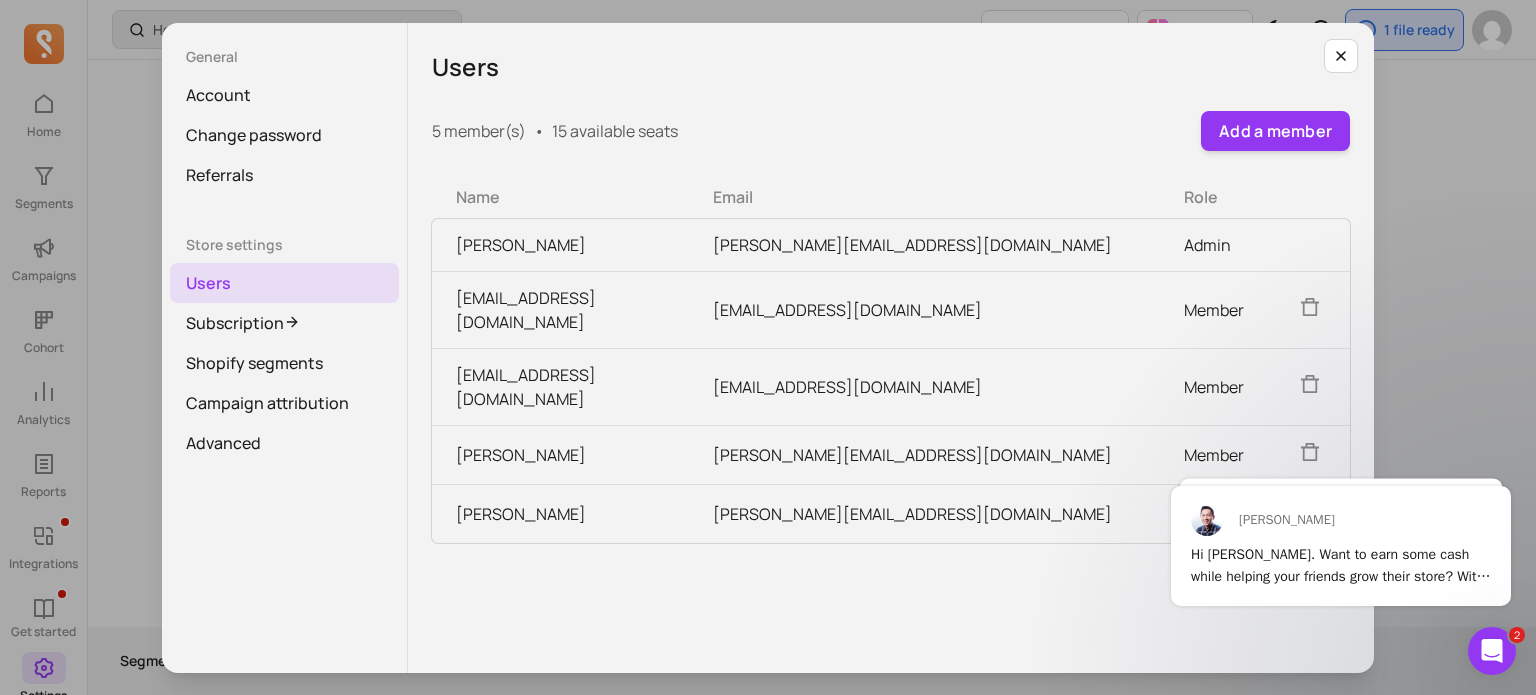click on "[PERSON_NAME][EMAIL_ADDRESS][DOMAIN_NAME]" at bounding box center [924, 513] 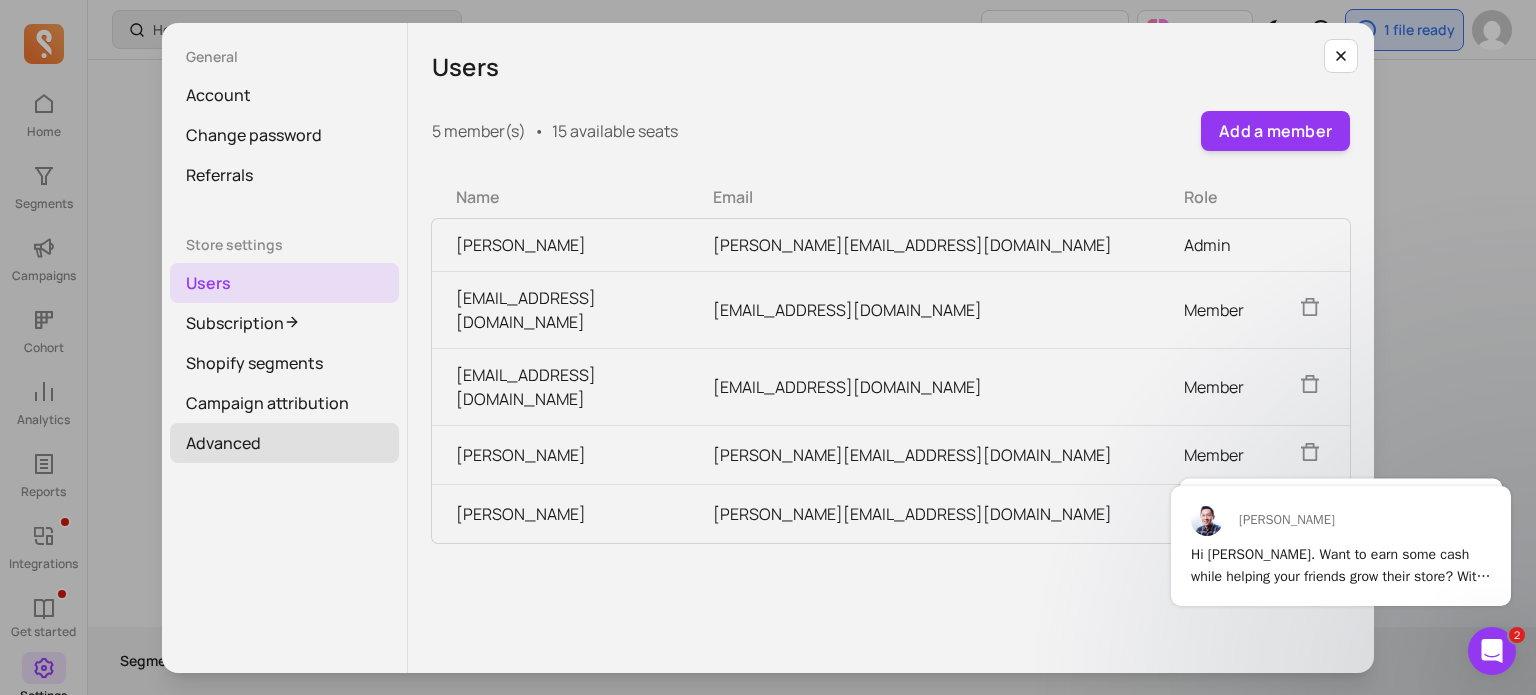 click on "Advanced" at bounding box center [284, 443] 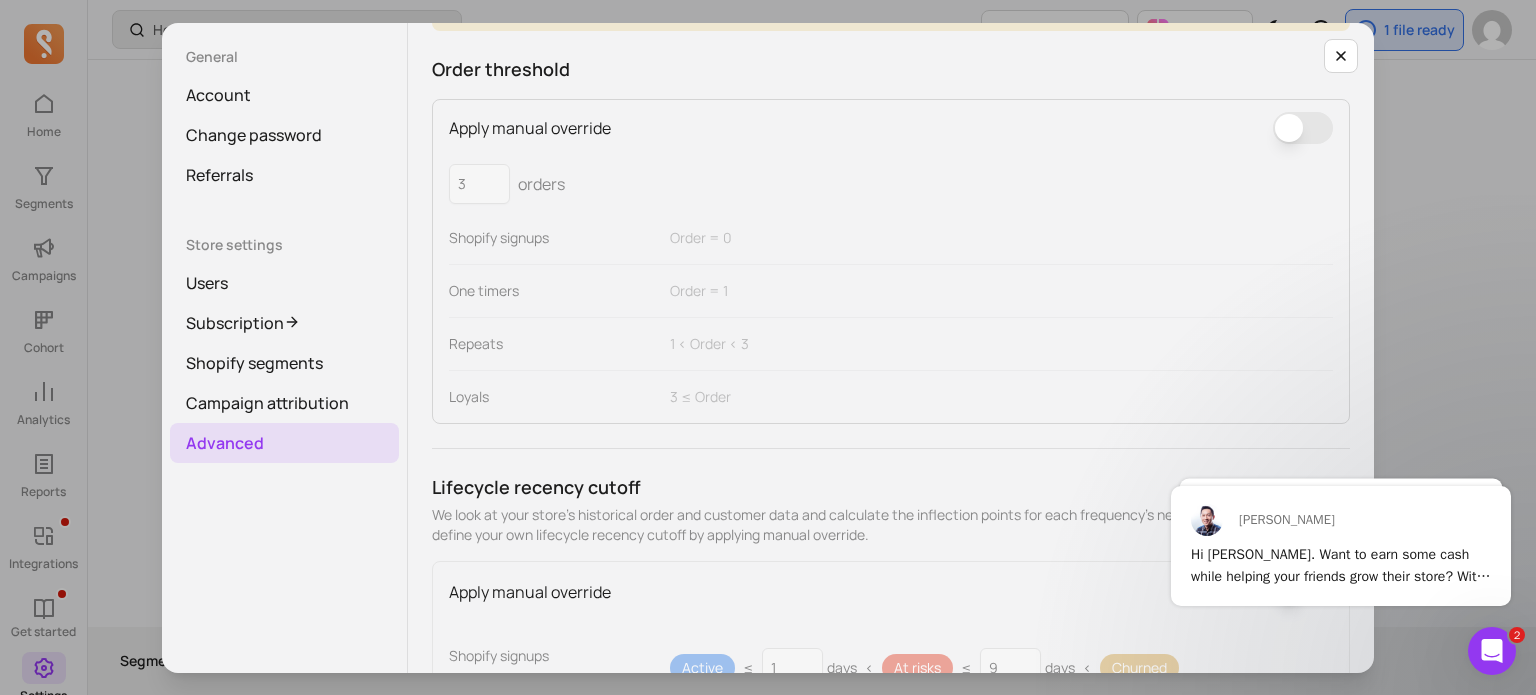 scroll, scrollTop: 527, scrollLeft: 0, axis: vertical 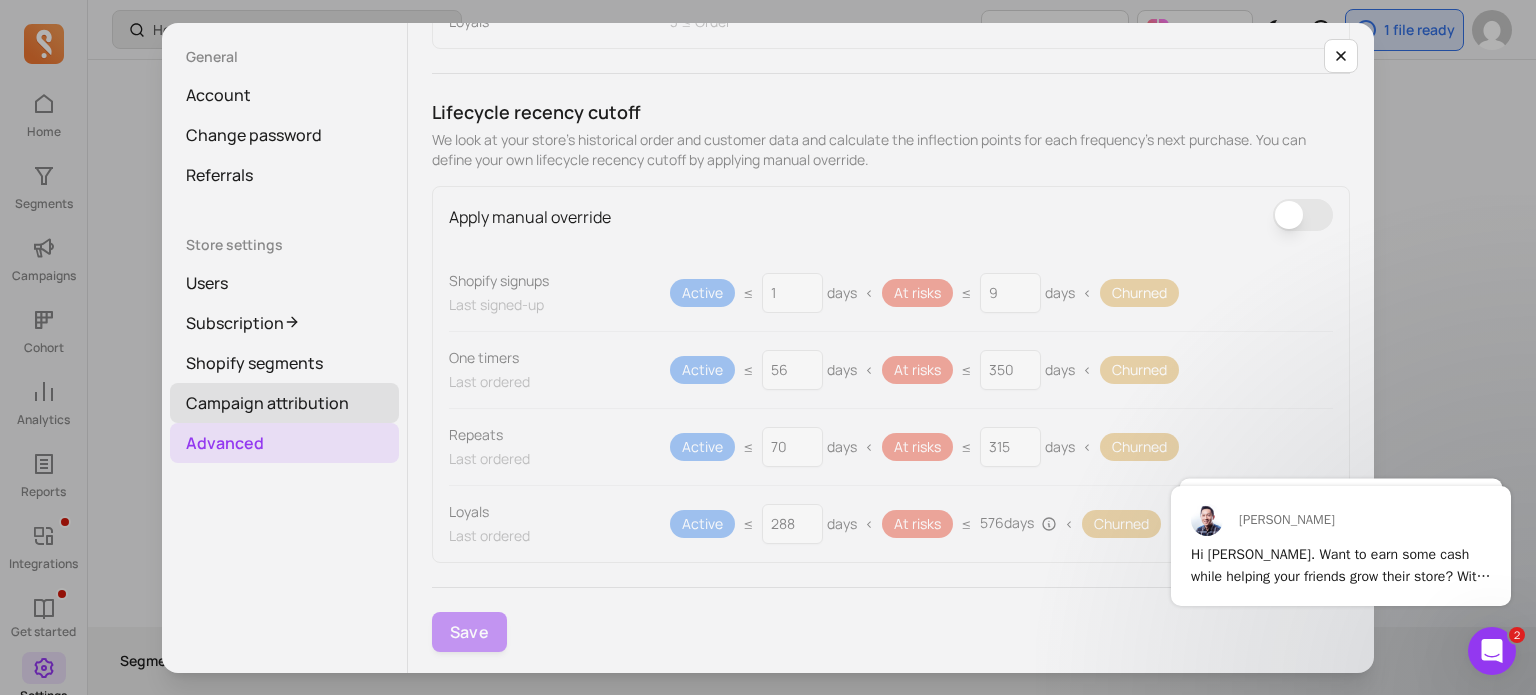 click on "Campaign attribution" at bounding box center (284, 403) 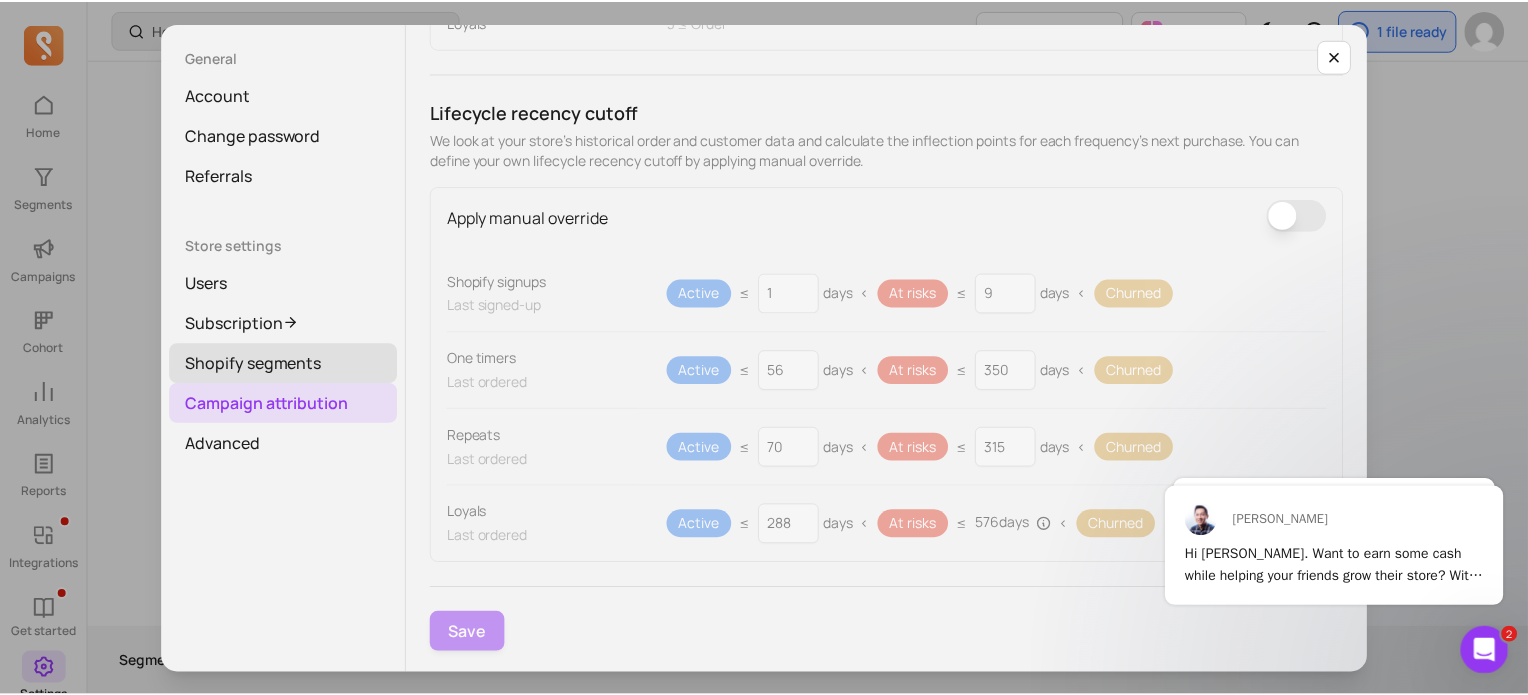 scroll, scrollTop: 0, scrollLeft: 0, axis: both 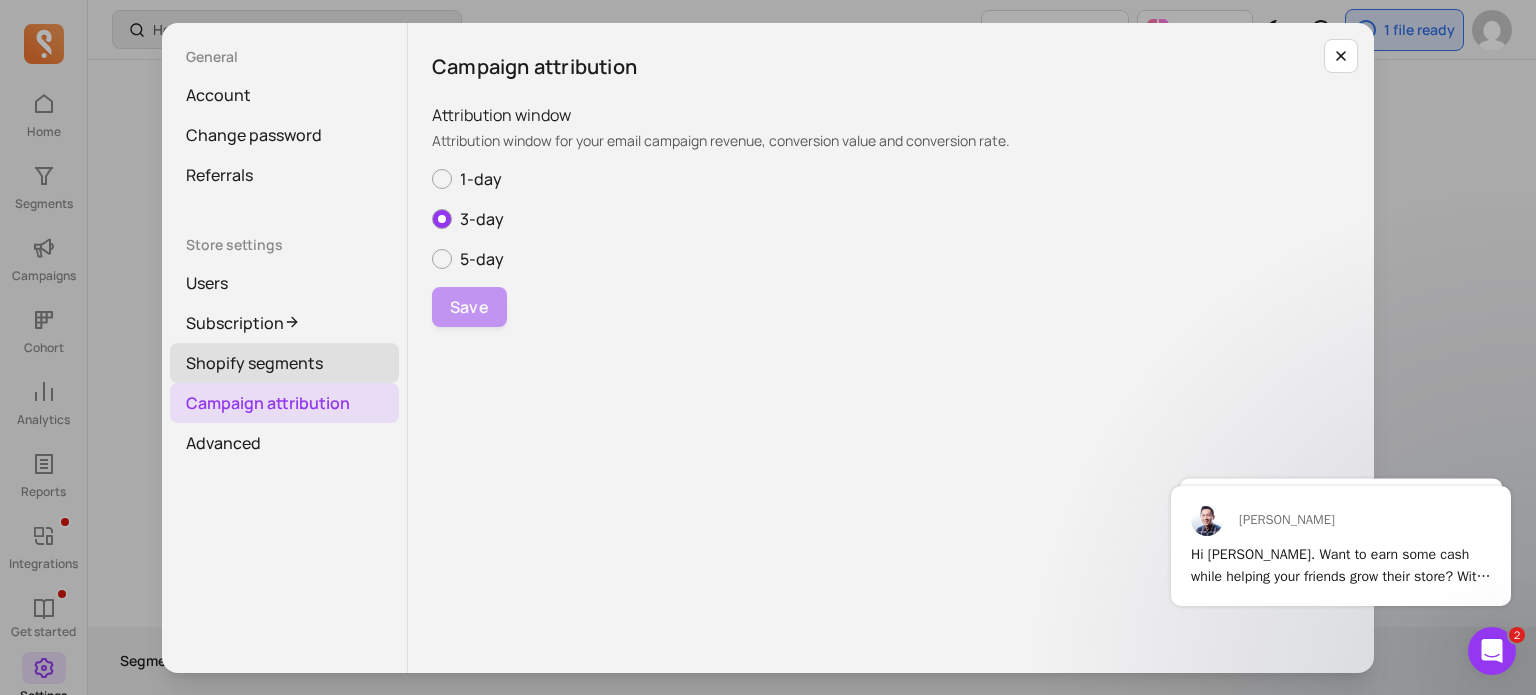 click on "Shopify segments" at bounding box center (284, 363) 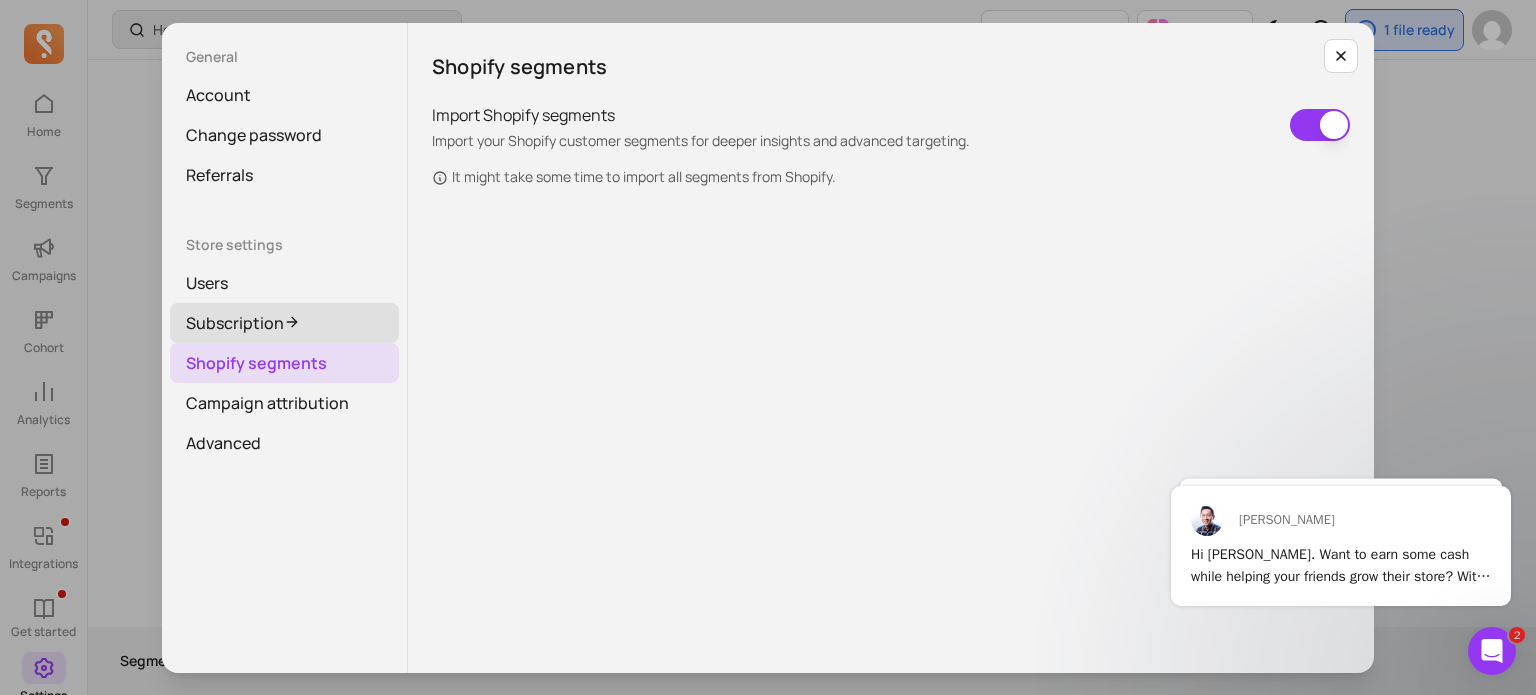 click on "Subscription" at bounding box center (284, 323) 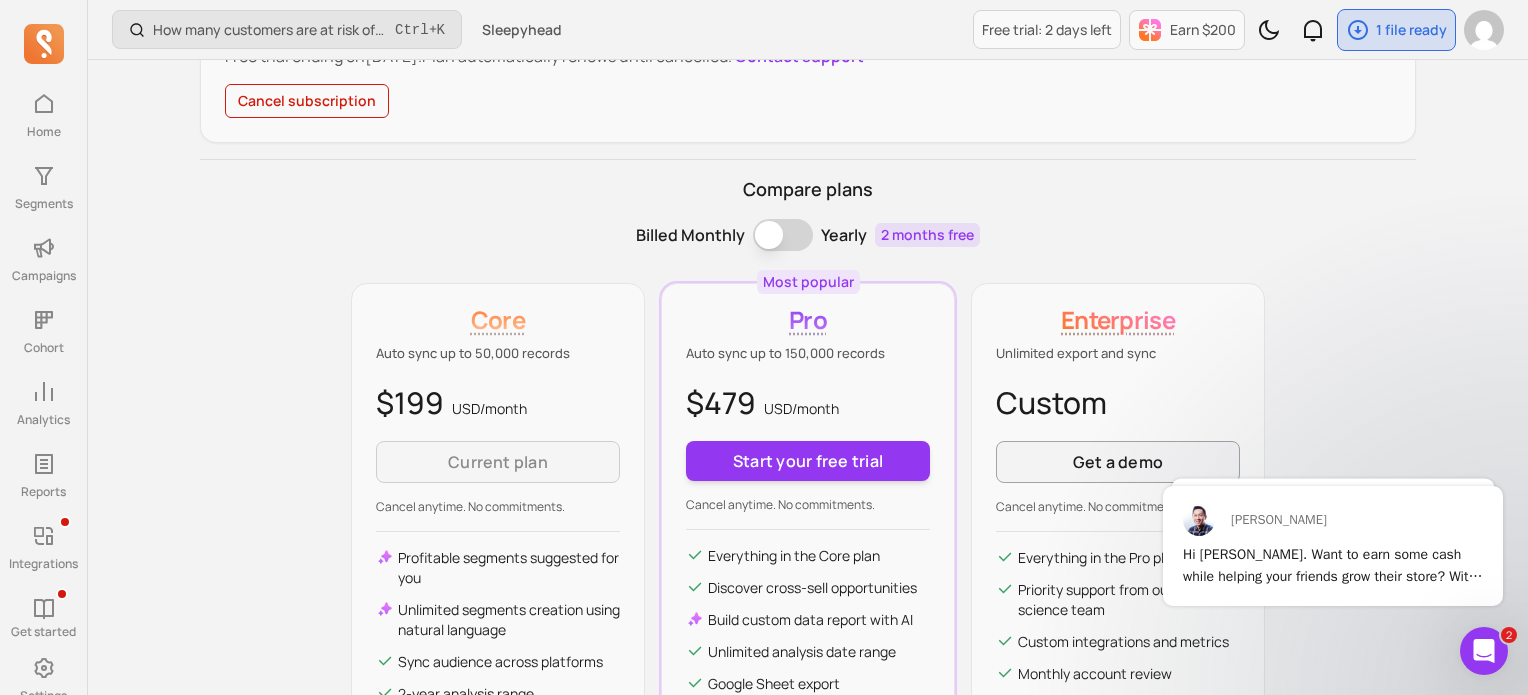 scroll, scrollTop: 467, scrollLeft: 0, axis: vertical 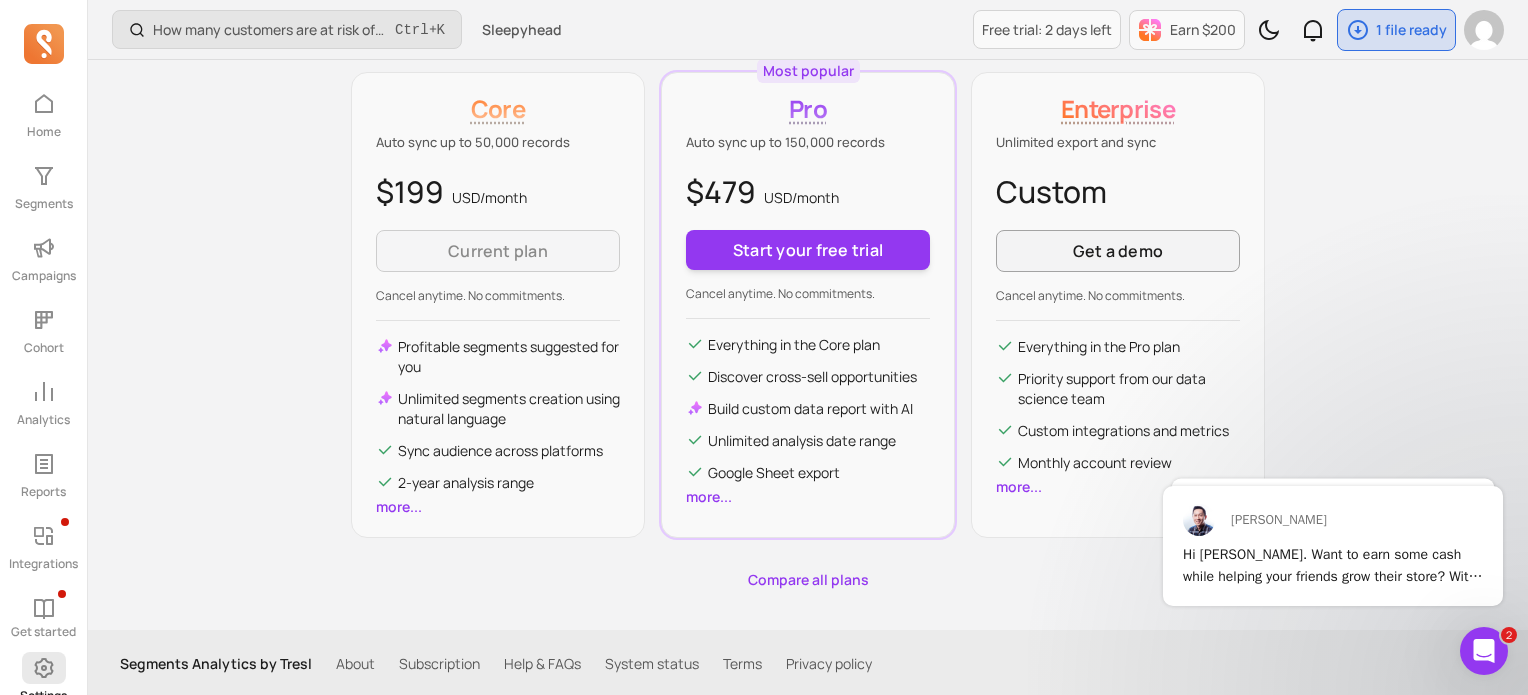 click 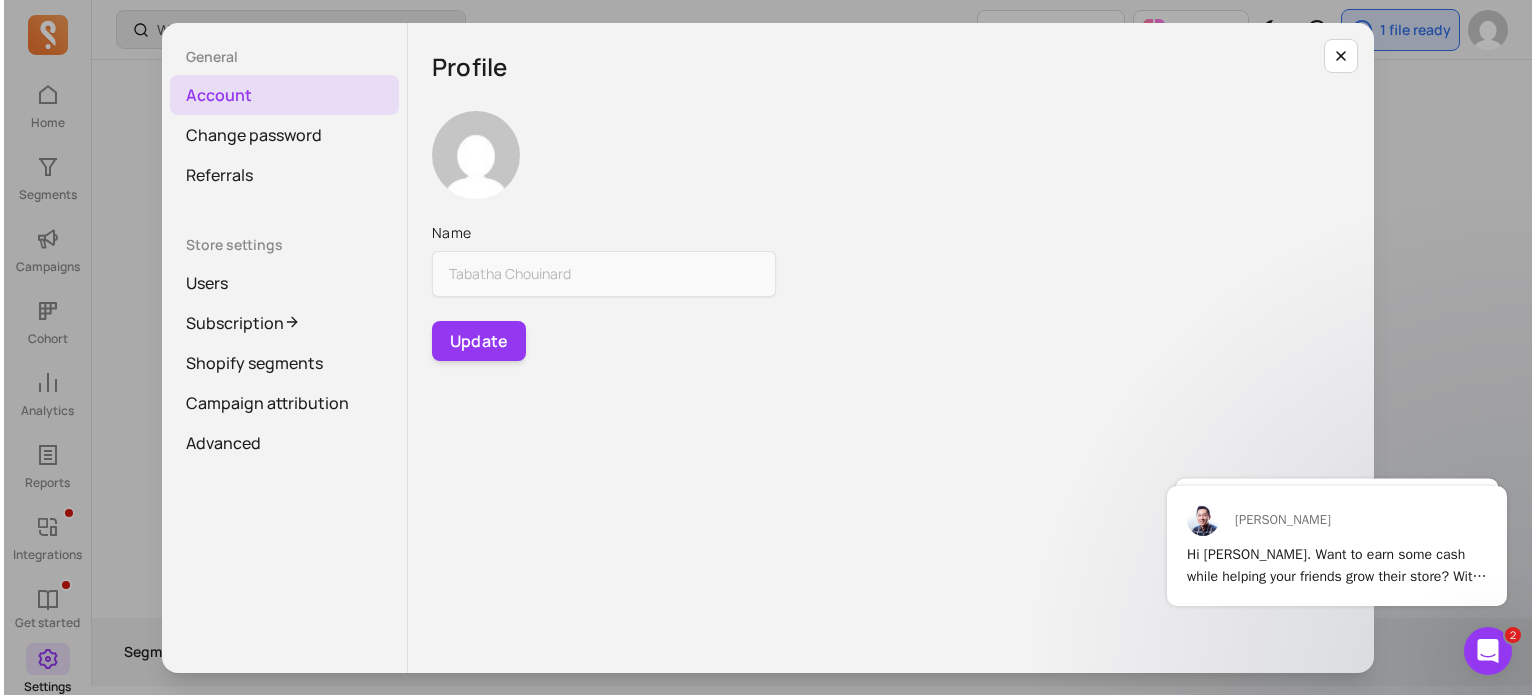 scroll, scrollTop: 0, scrollLeft: 0, axis: both 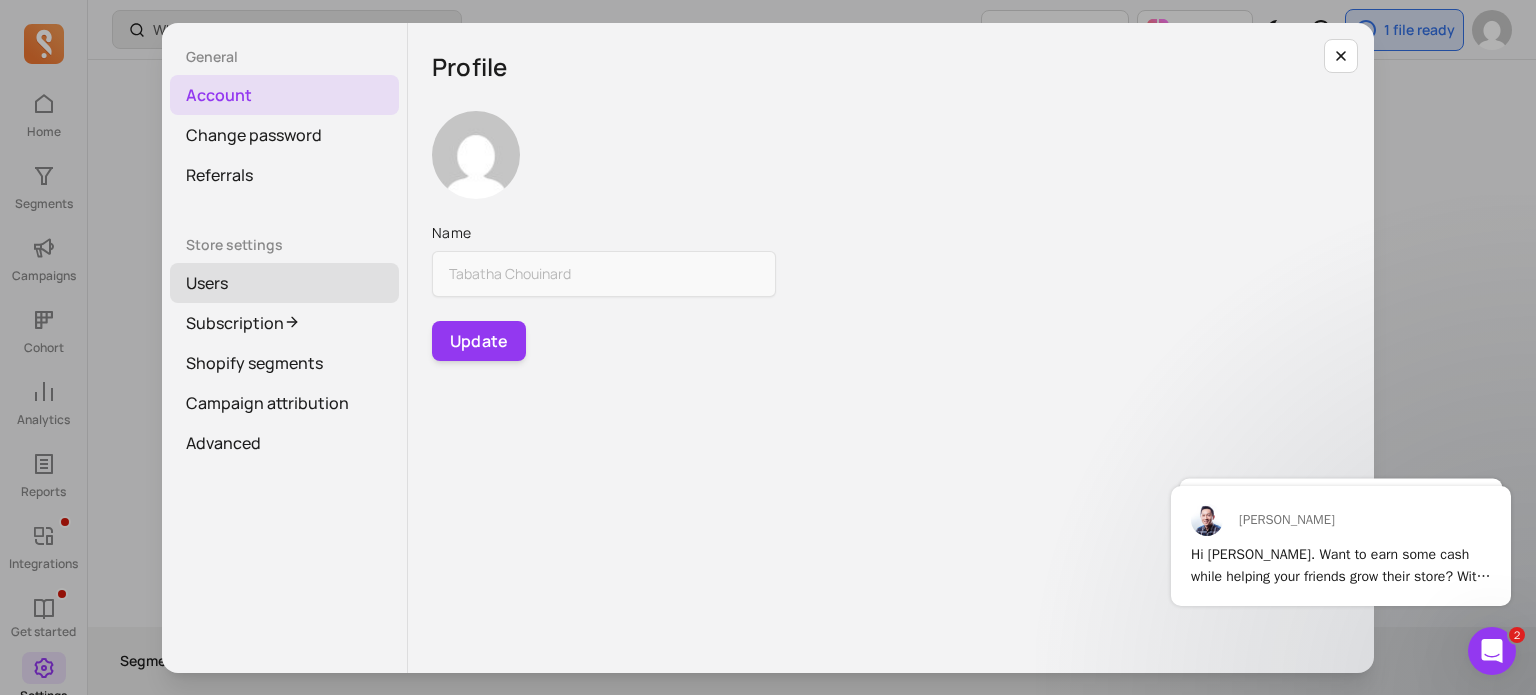 click on "Users" at bounding box center (284, 283) 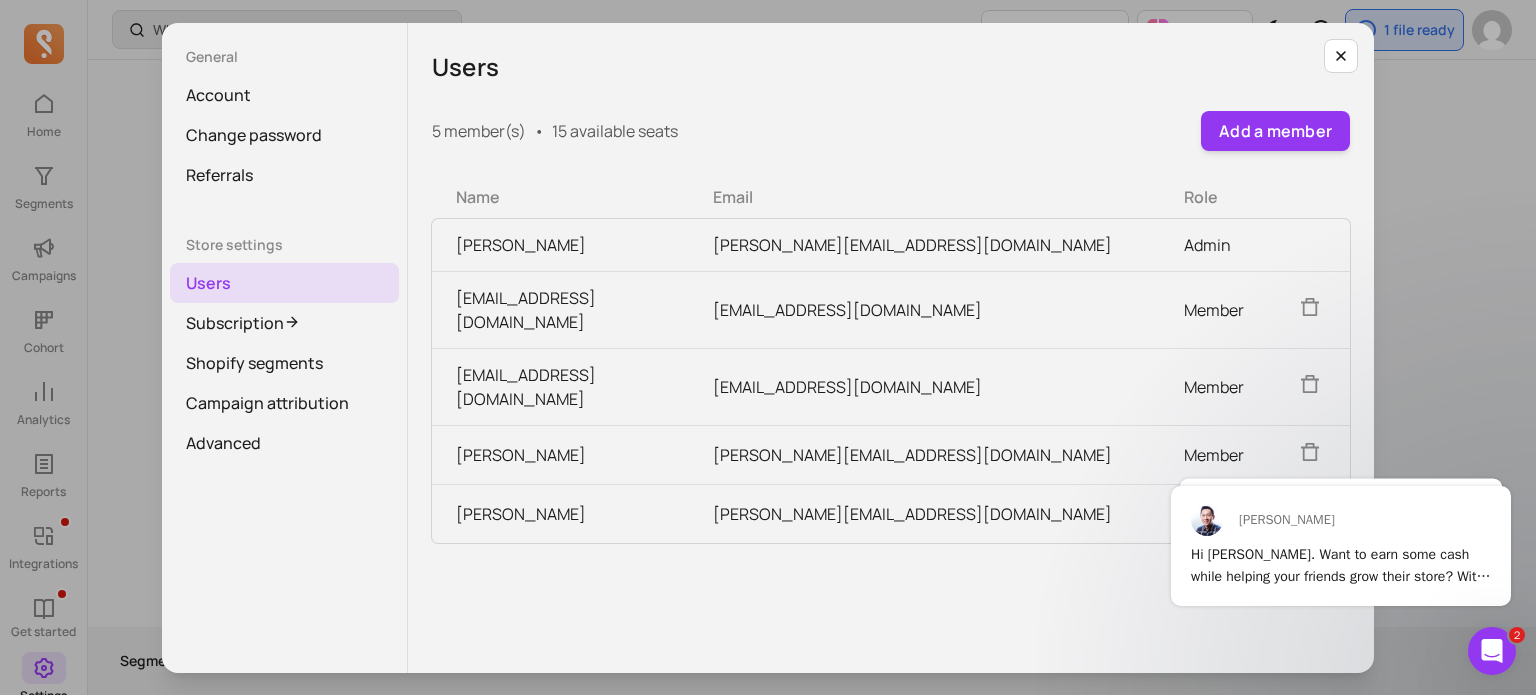 click on "Admin" at bounding box center [1217, 245] 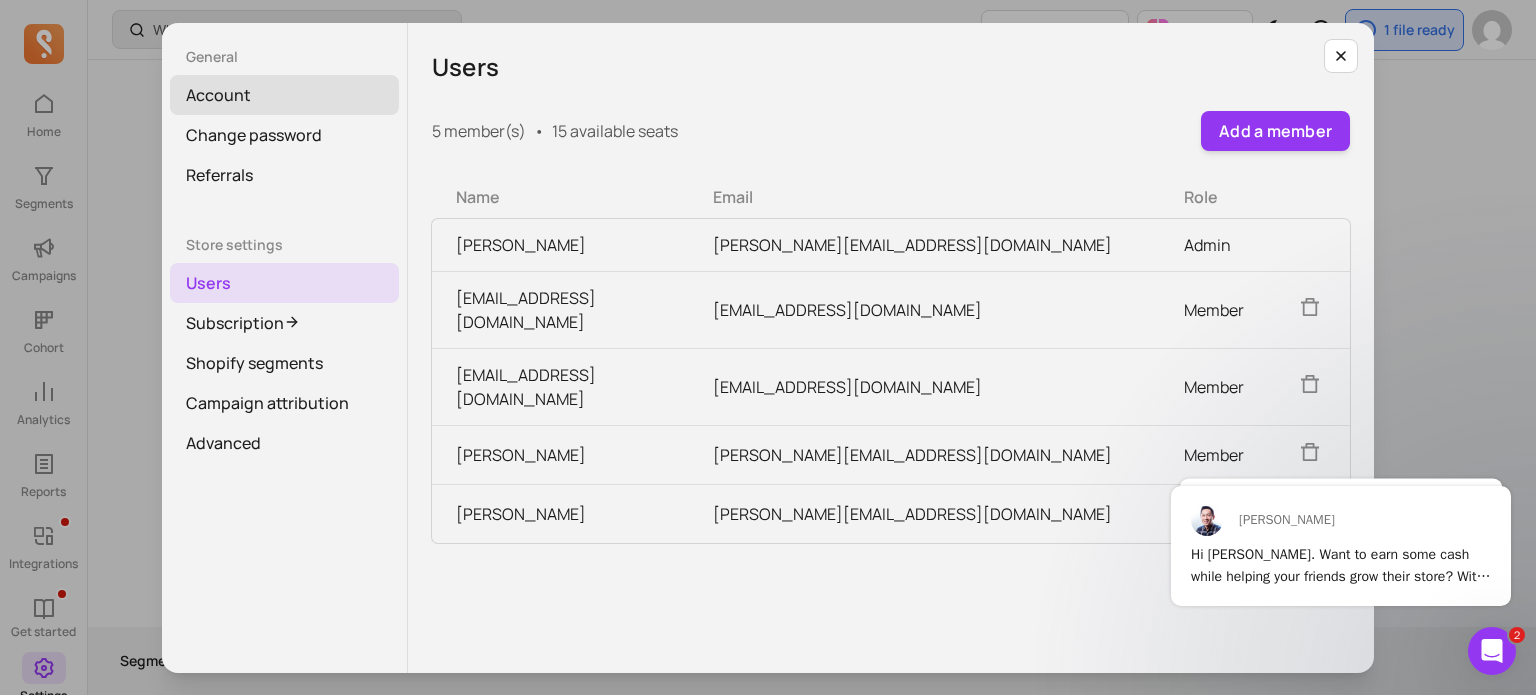 click on "Account" at bounding box center (284, 95) 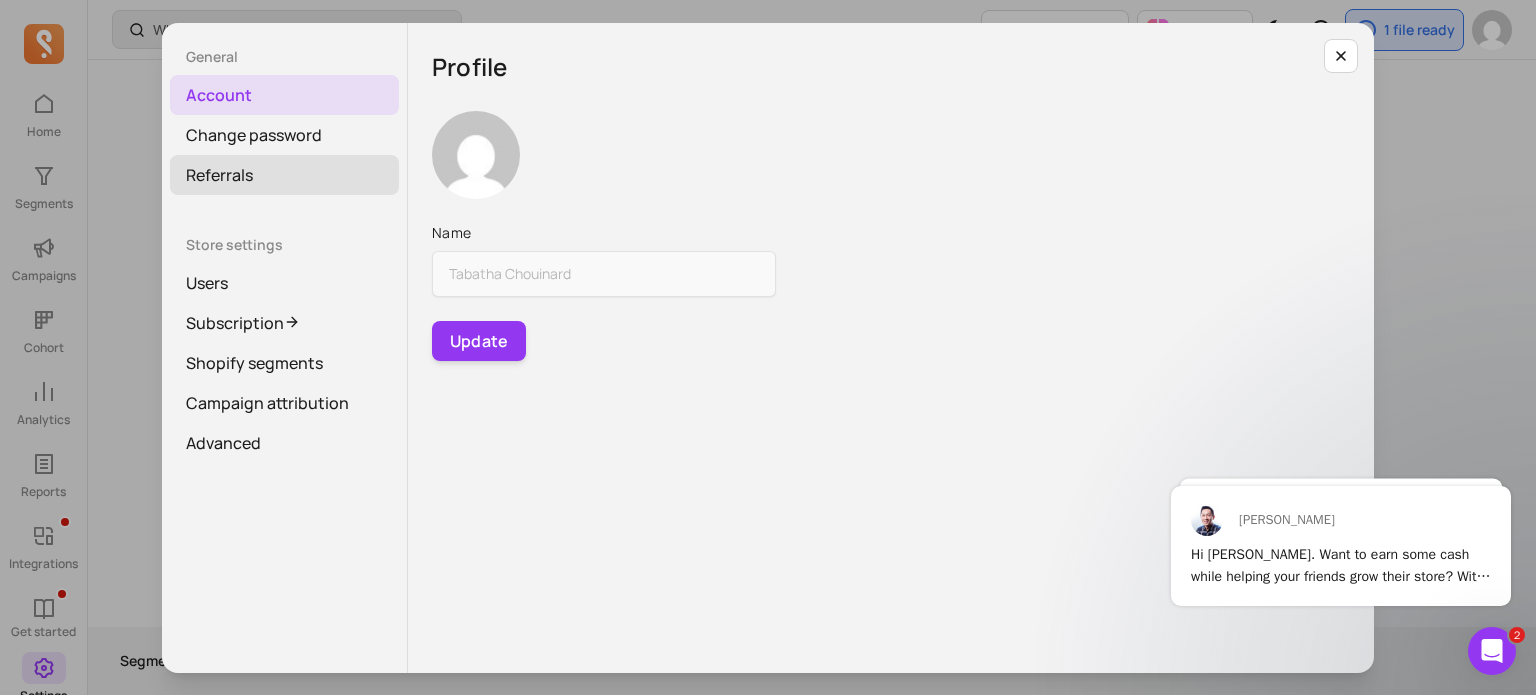 click on "Referrals" at bounding box center (284, 175) 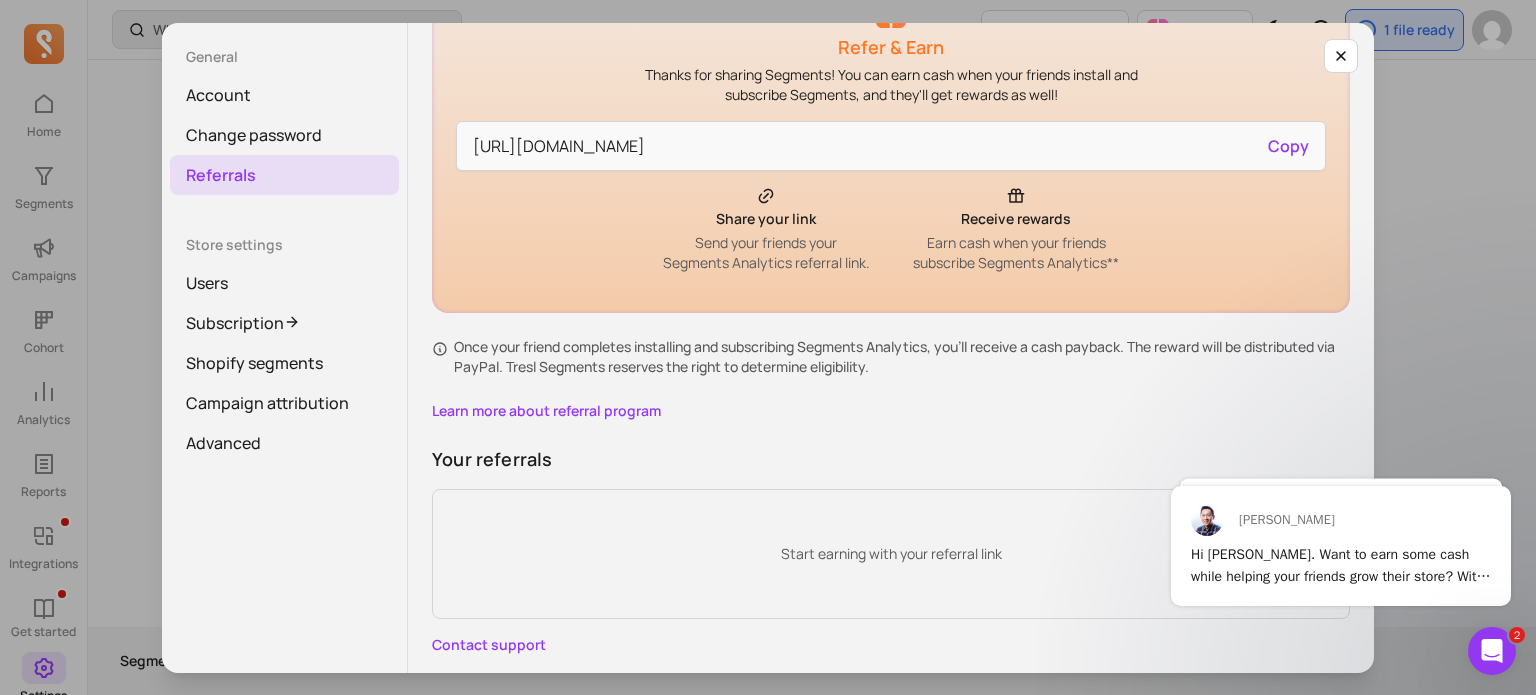 scroll, scrollTop: 148, scrollLeft: 0, axis: vertical 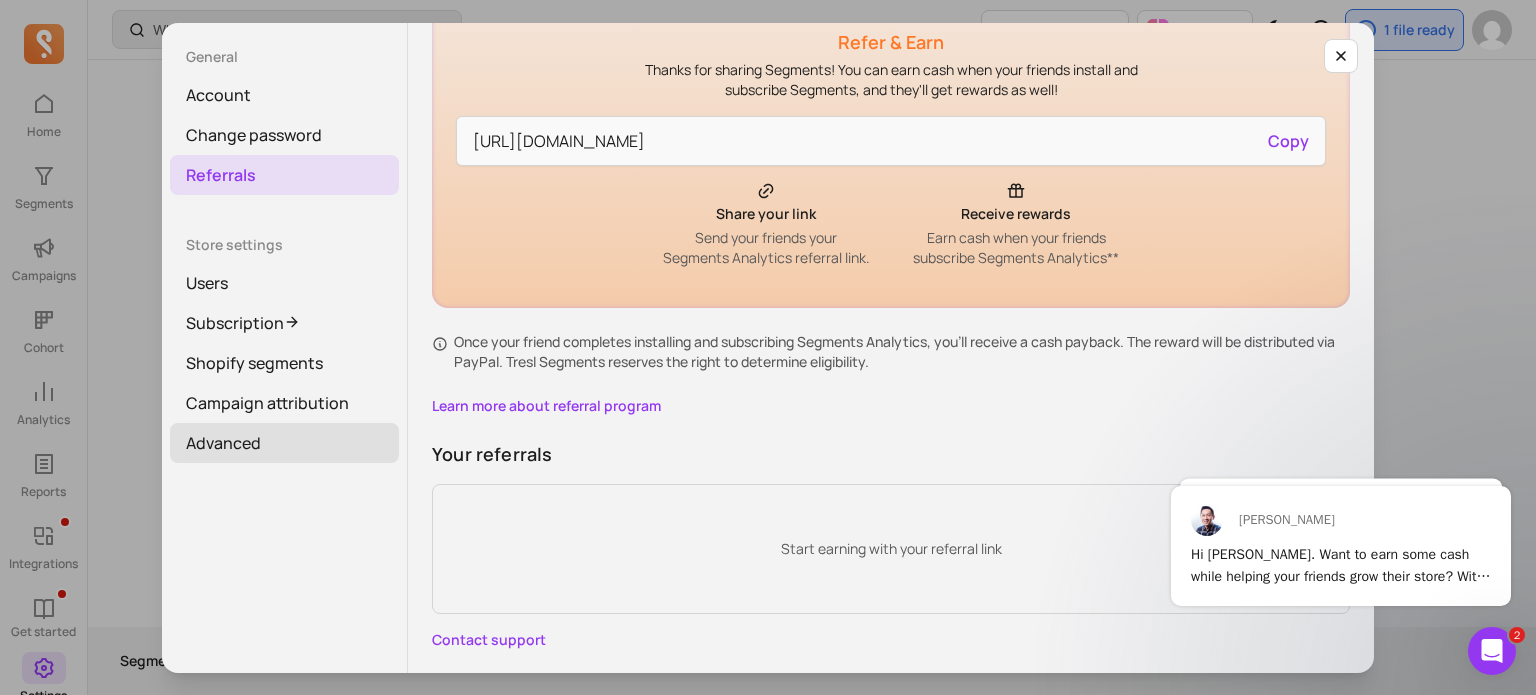 click on "Advanced" at bounding box center [284, 443] 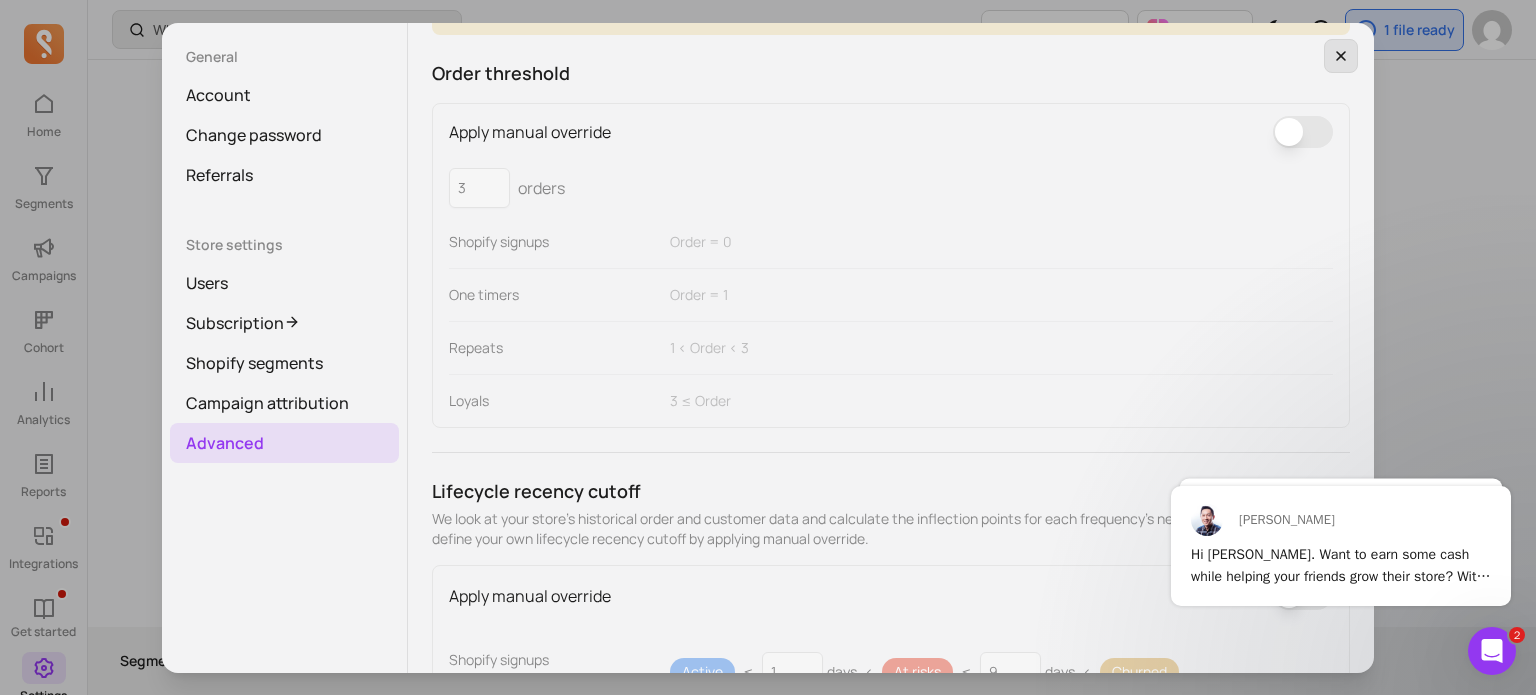 click at bounding box center (1341, 56) 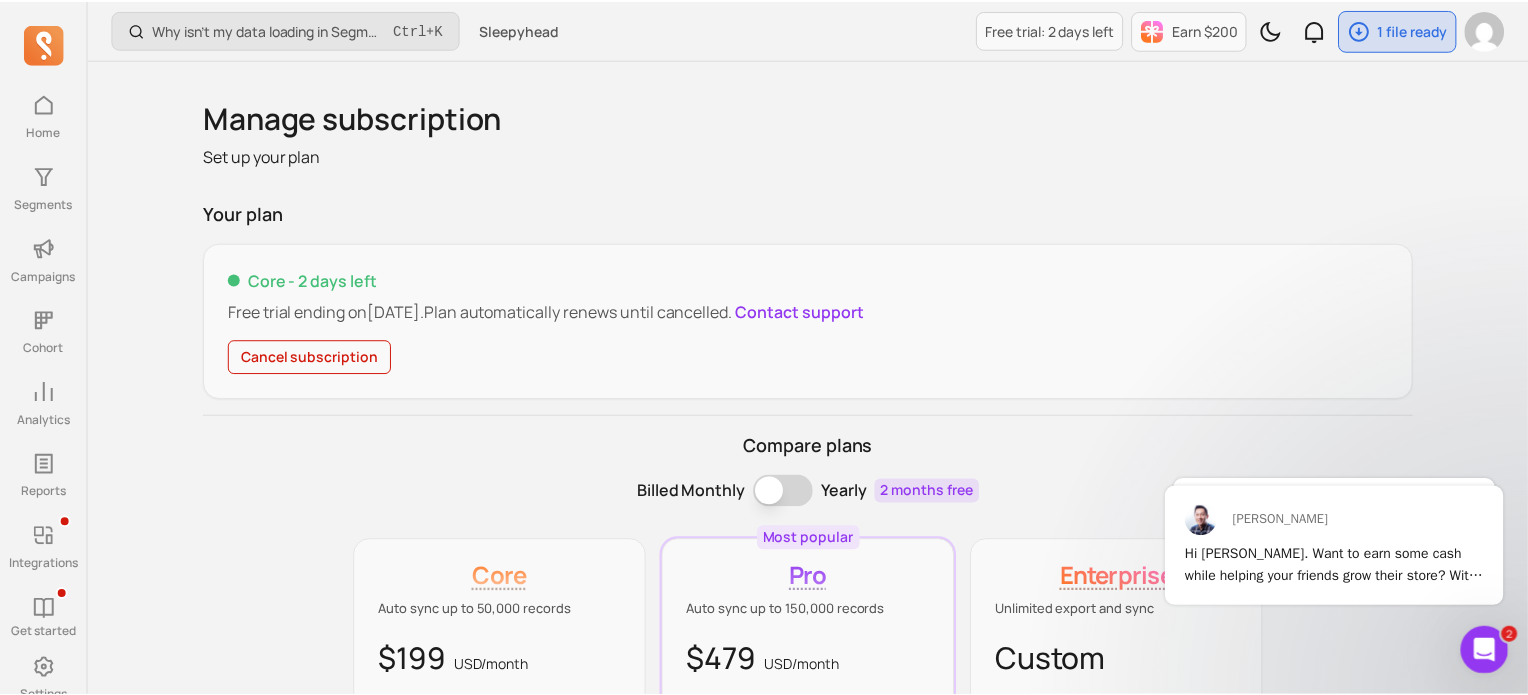 scroll, scrollTop: 467, scrollLeft: 0, axis: vertical 